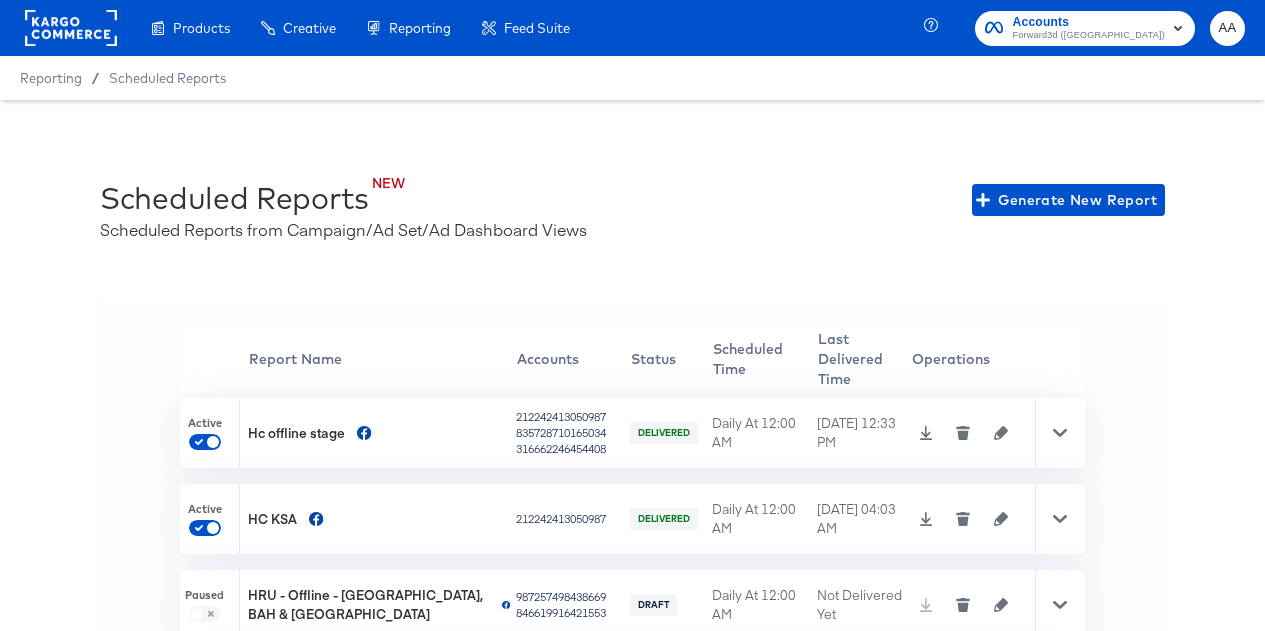 scroll, scrollTop: 44, scrollLeft: 0, axis: vertical 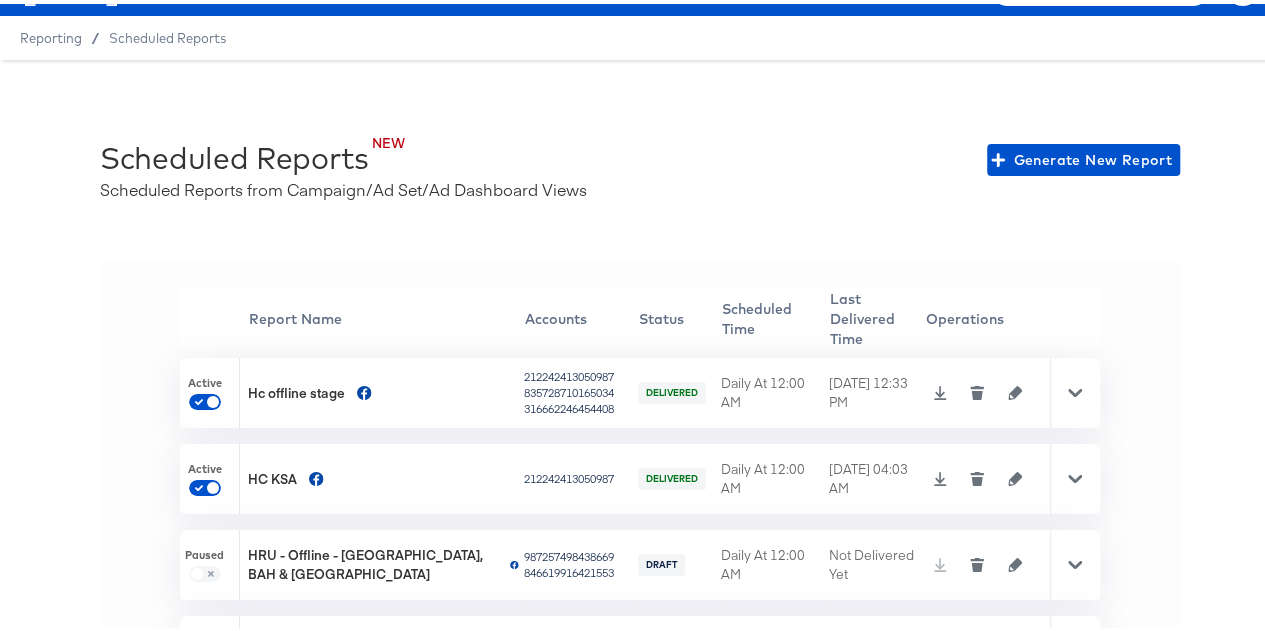 click 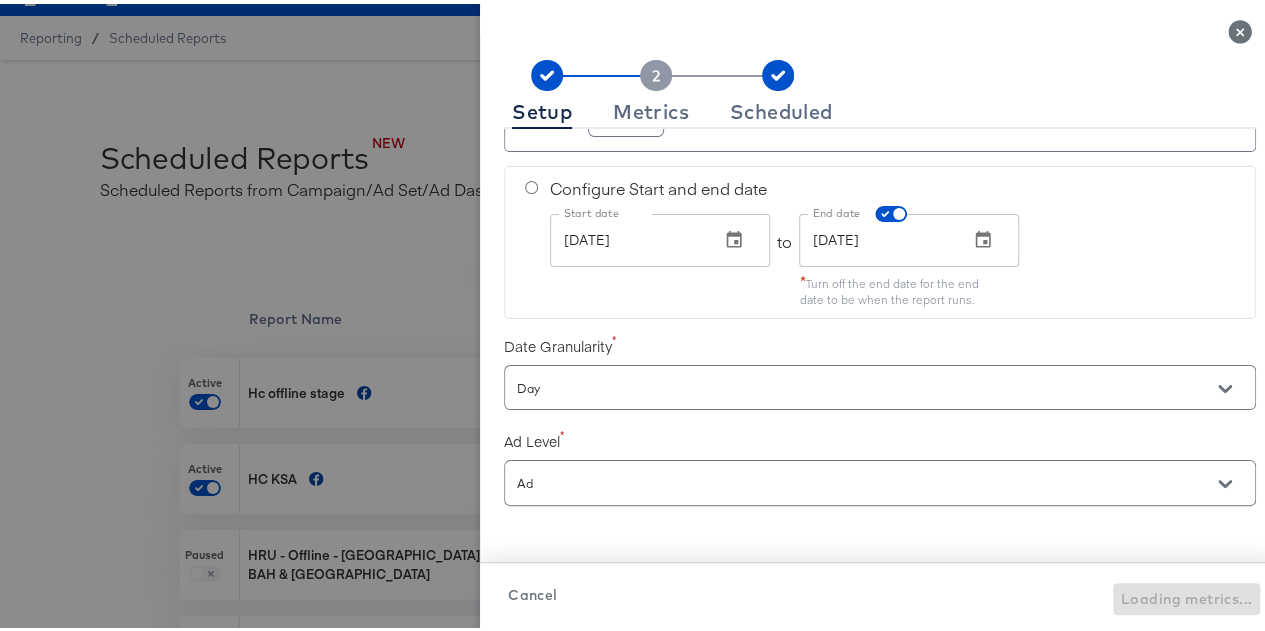 checkbox on "true" 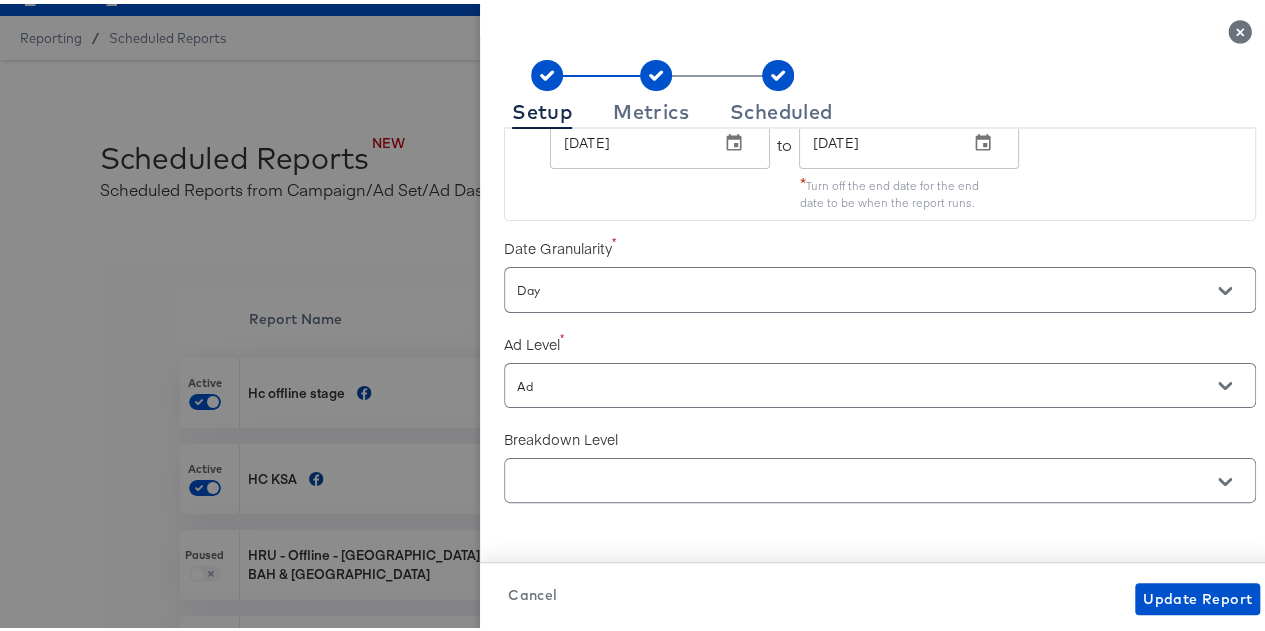 scroll, scrollTop: 652, scrollLeft: 0, axis: vertical 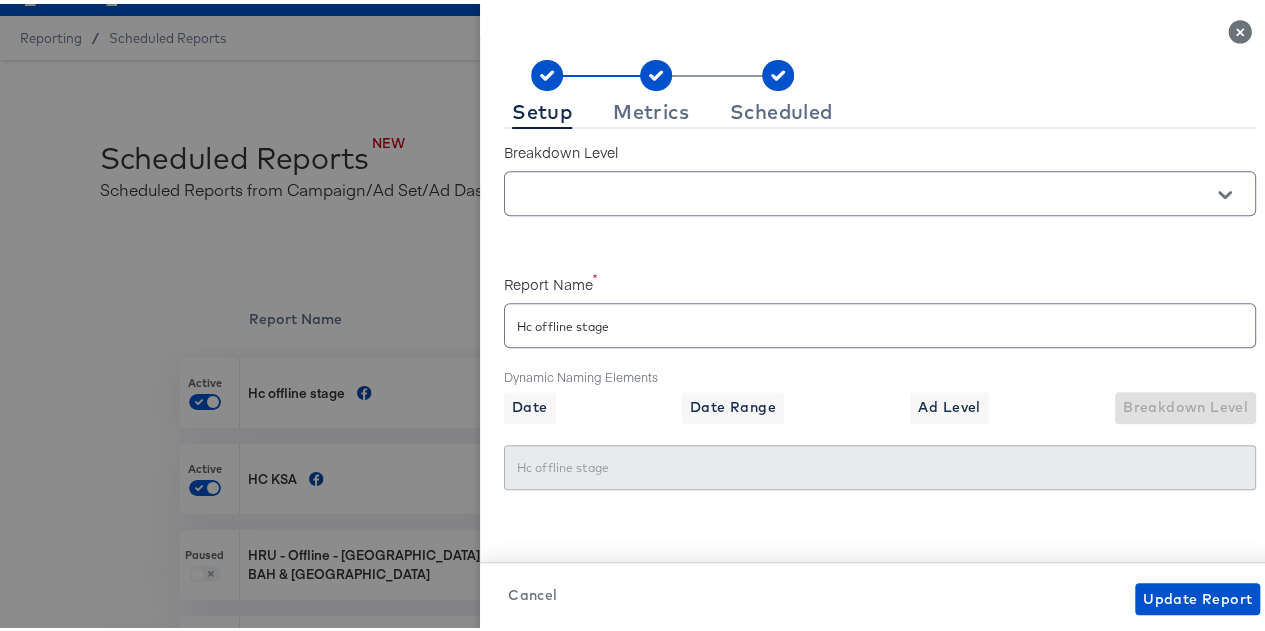 click 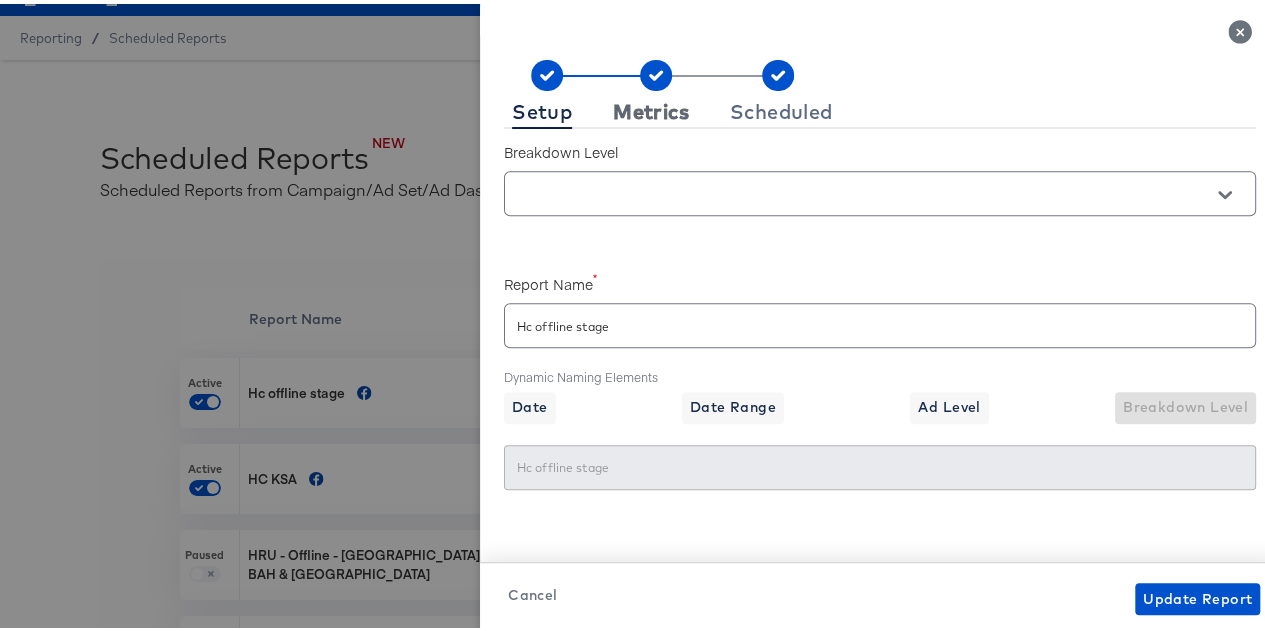 click on "Metrics" at bounding box center (651, 108) 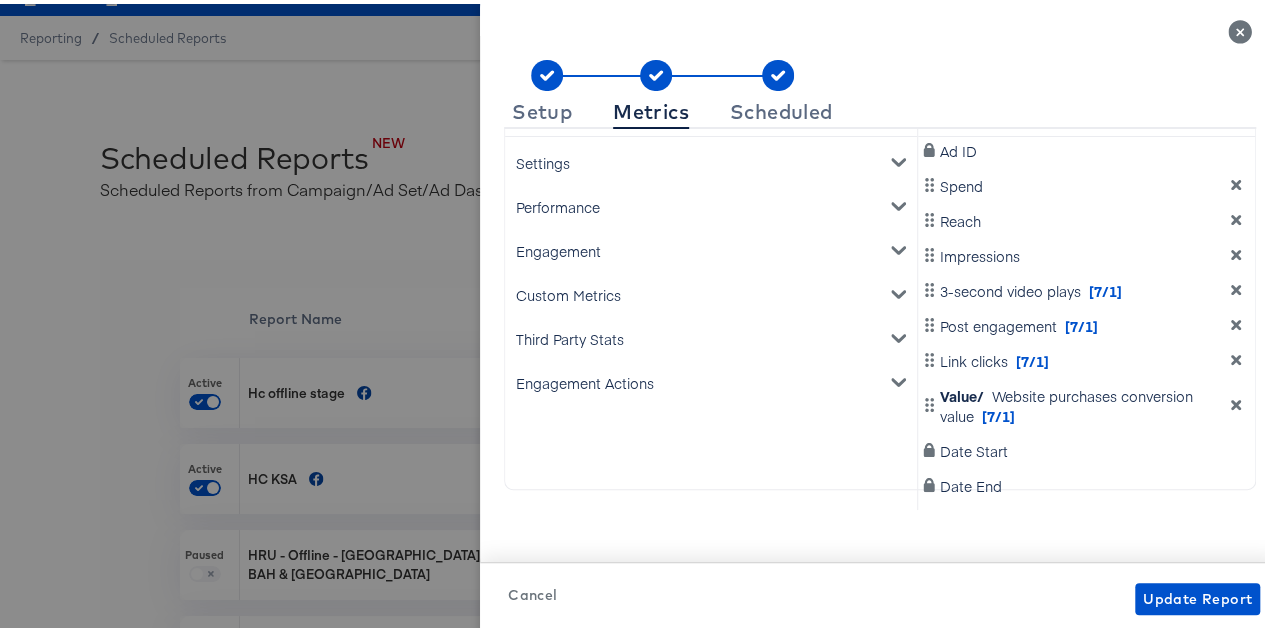 scroll, scrollTop: 196, scrollLeft: 0, axis: vertical 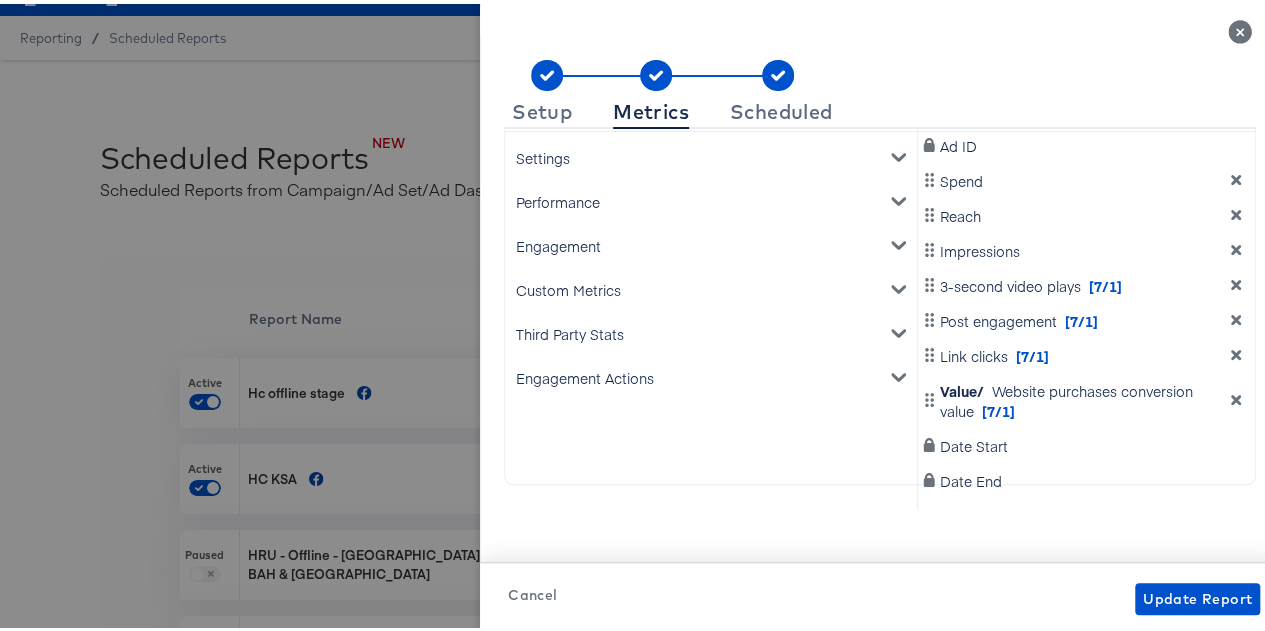 click 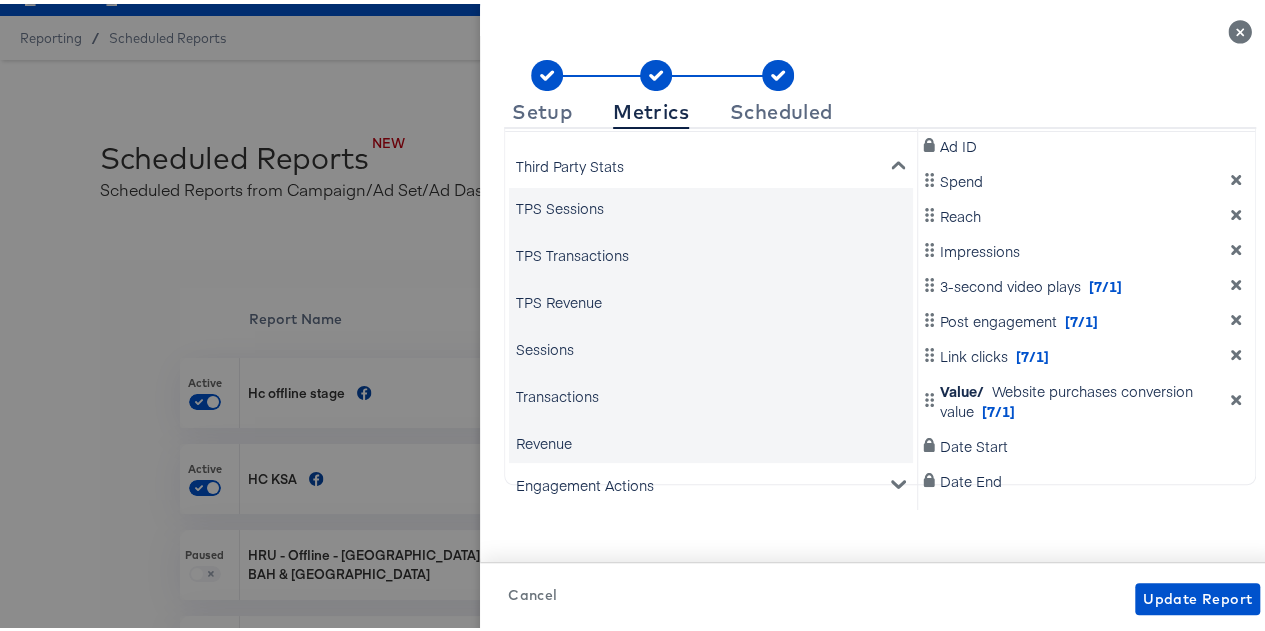 scroll, scrollTop: 0, scrollLeft: 0, axis: both 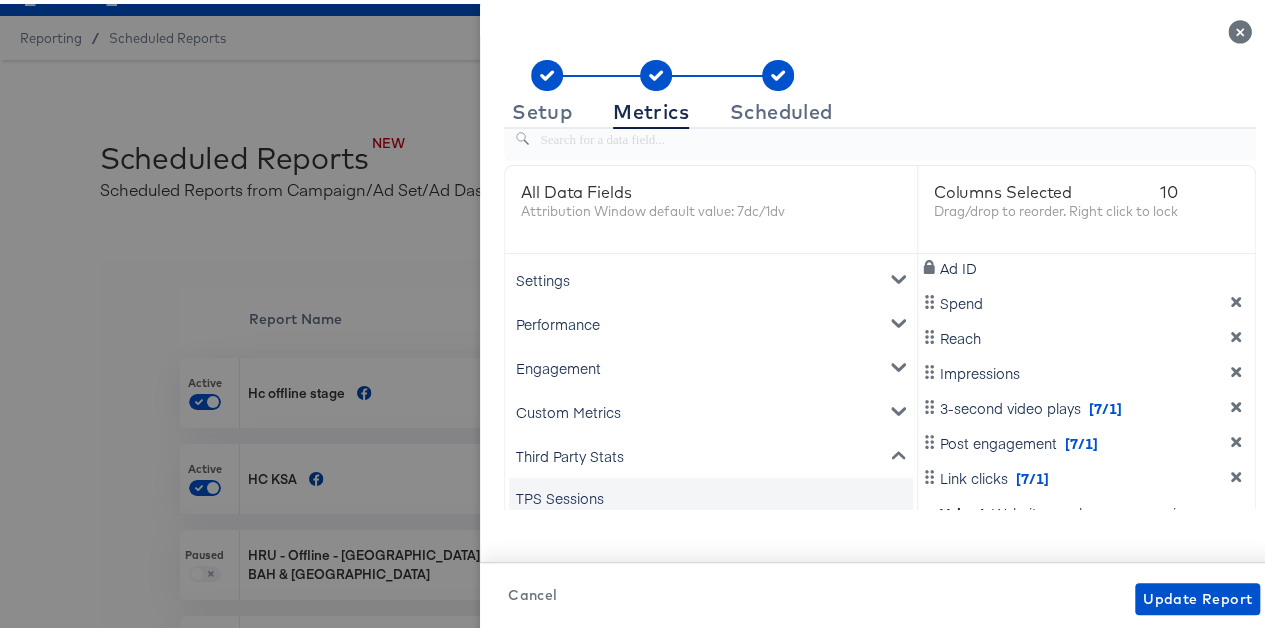 click 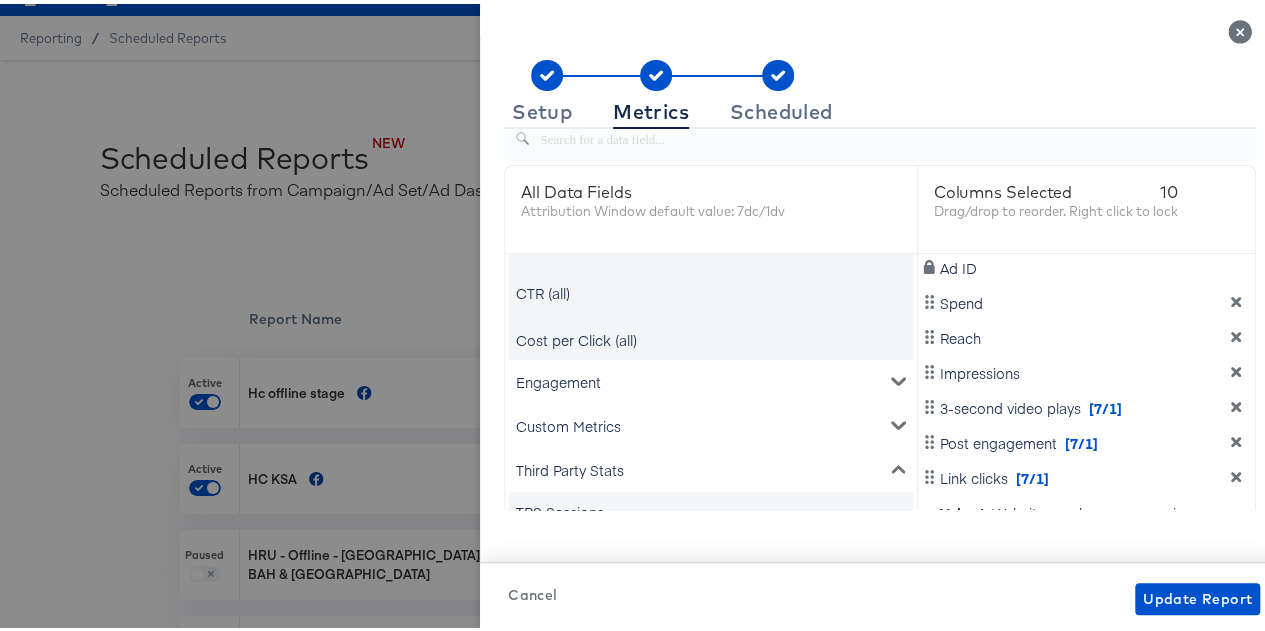 scroll, scrollTop: 594, scrollLeft: 0, axis: vertical 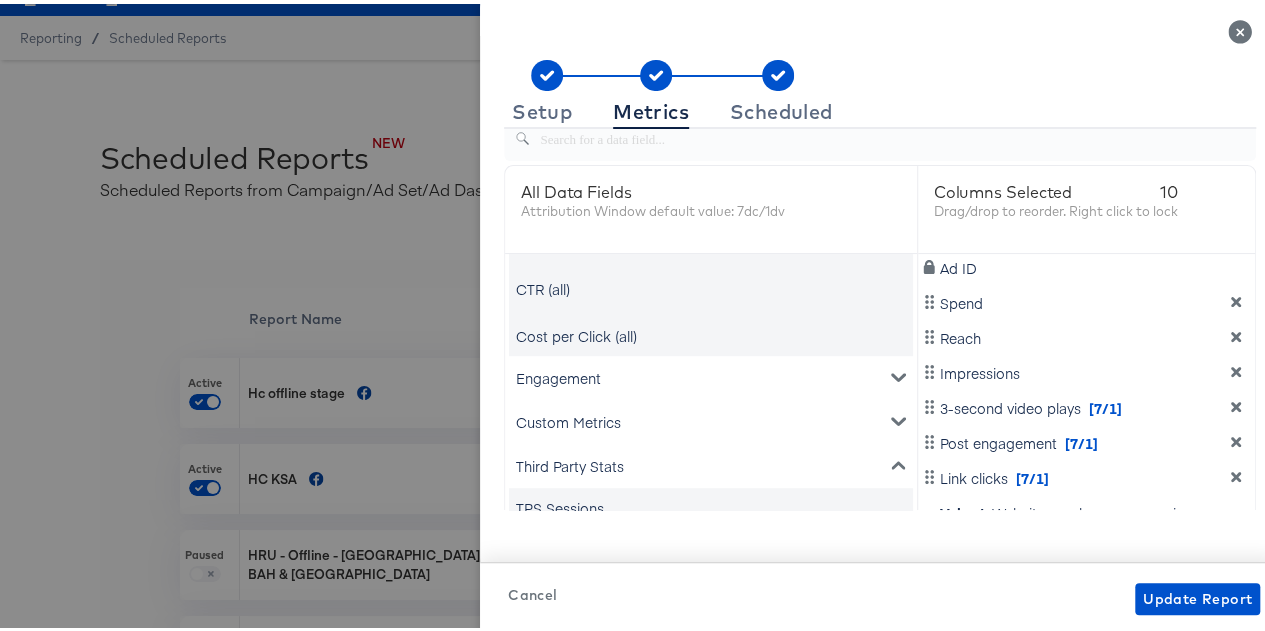 click on "Custom Metrics" at bounding box center [711, 418] 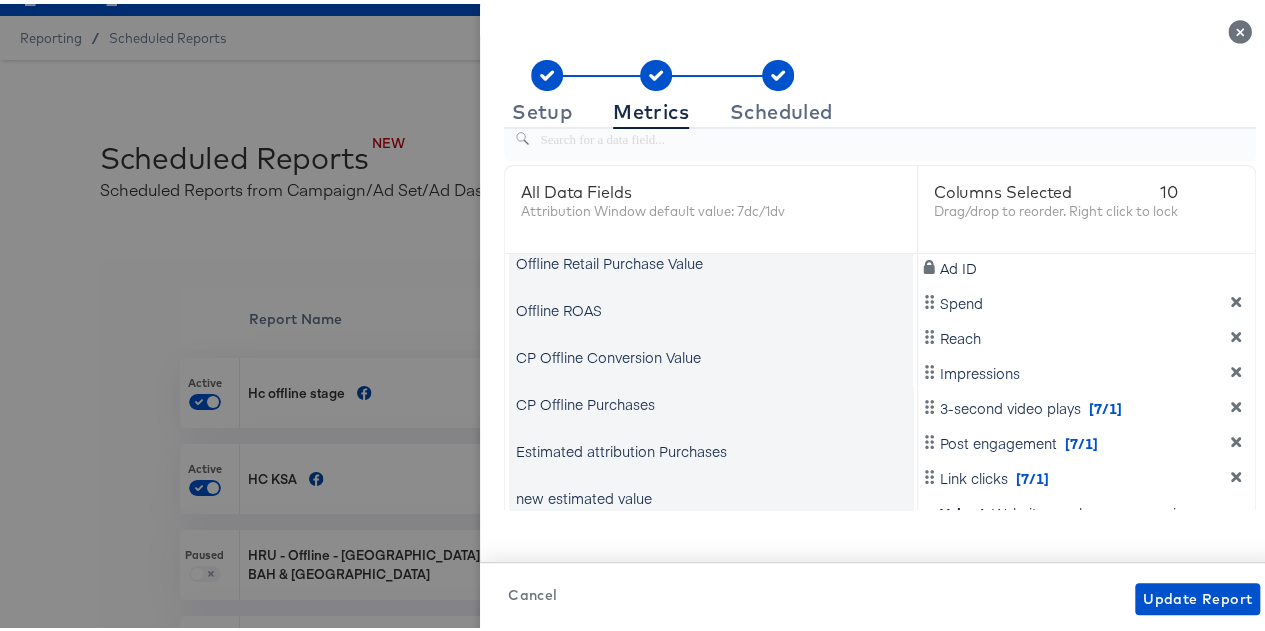 scroll, scrollTop: 929, scrollLeft: 0, axis: vertical 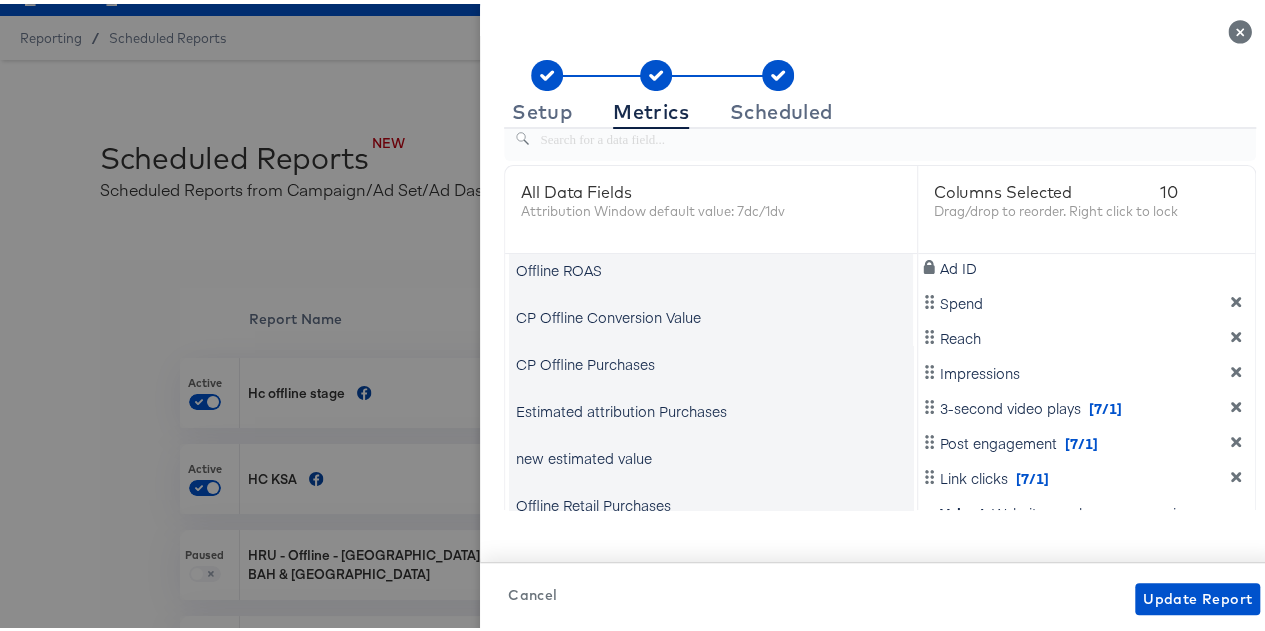 click on "CP Offline Conversion Value" at bounding box center [711, 313] 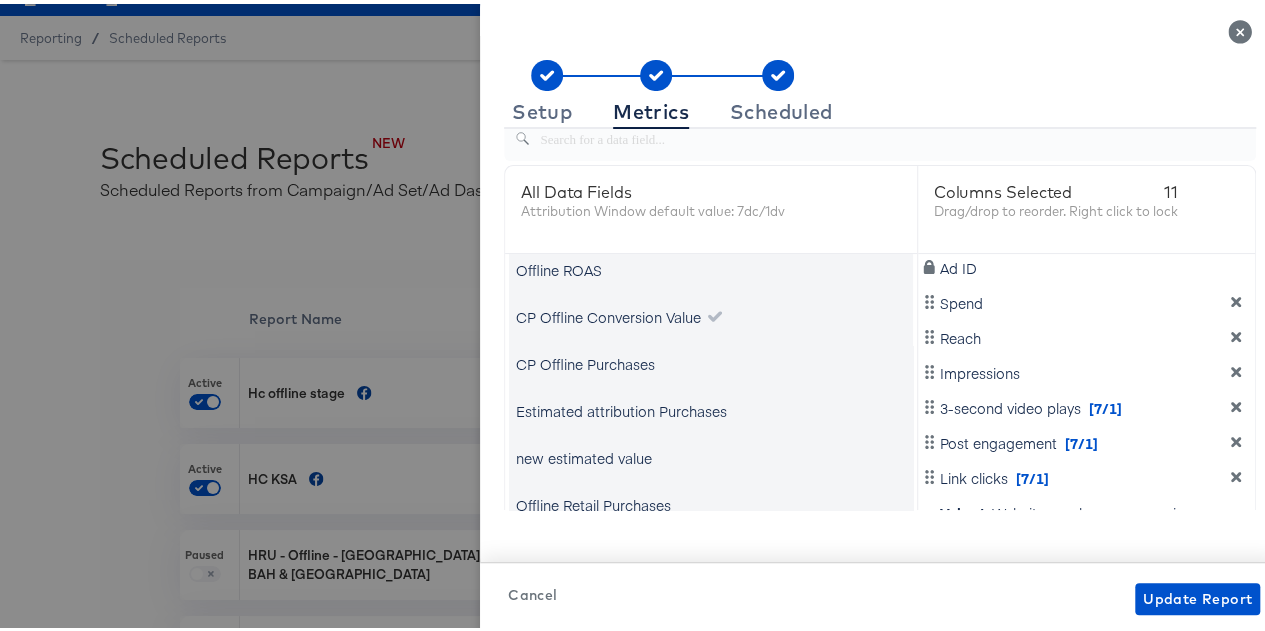 click on "CP Offline Purchases" at bounding box center [711, 360] 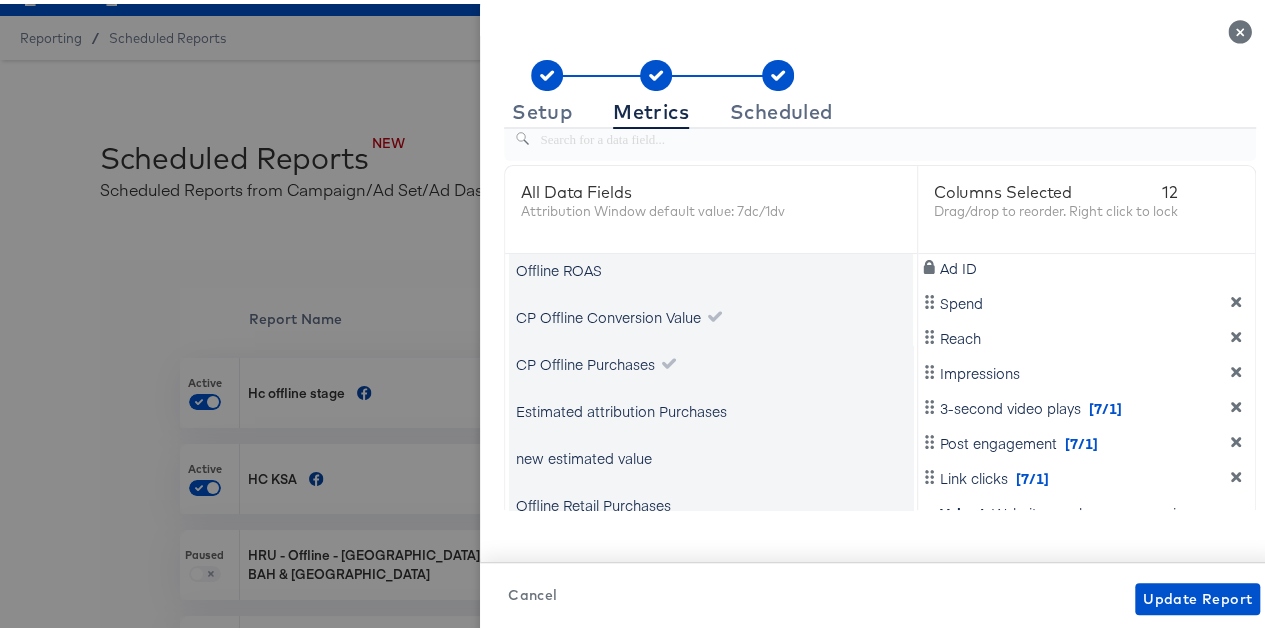 click on "CP Offline Purchases" at bounding box center (585, 360) 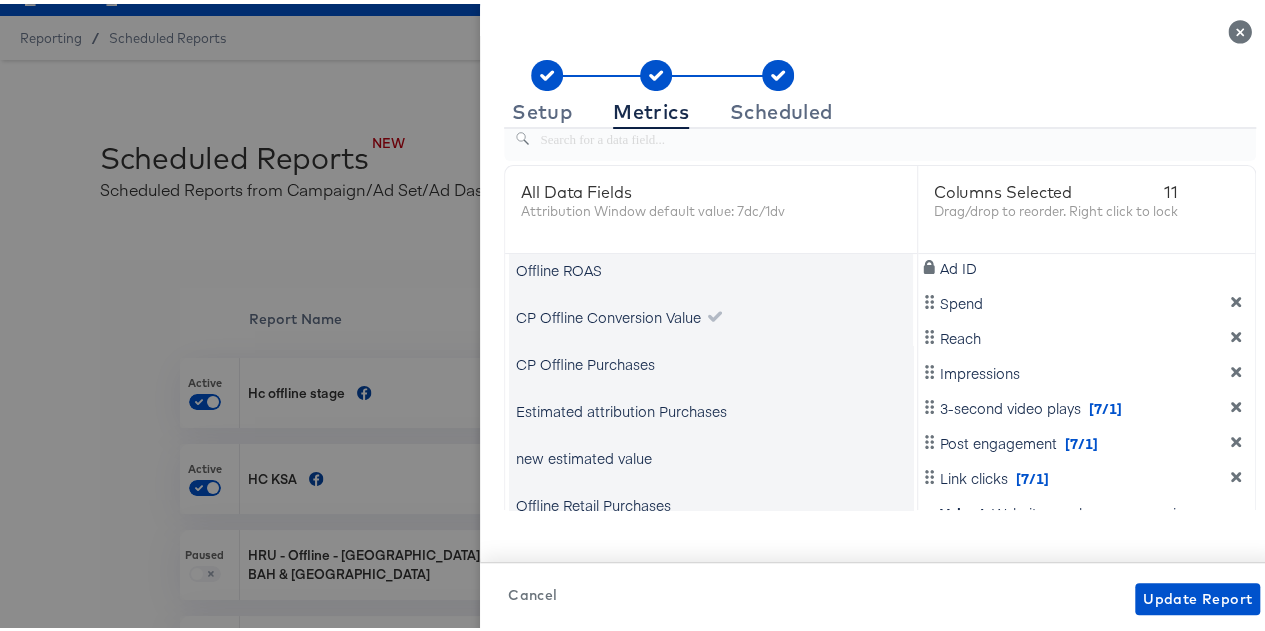 click on "CP Offline Purchases" at bounding box center [585, 360] 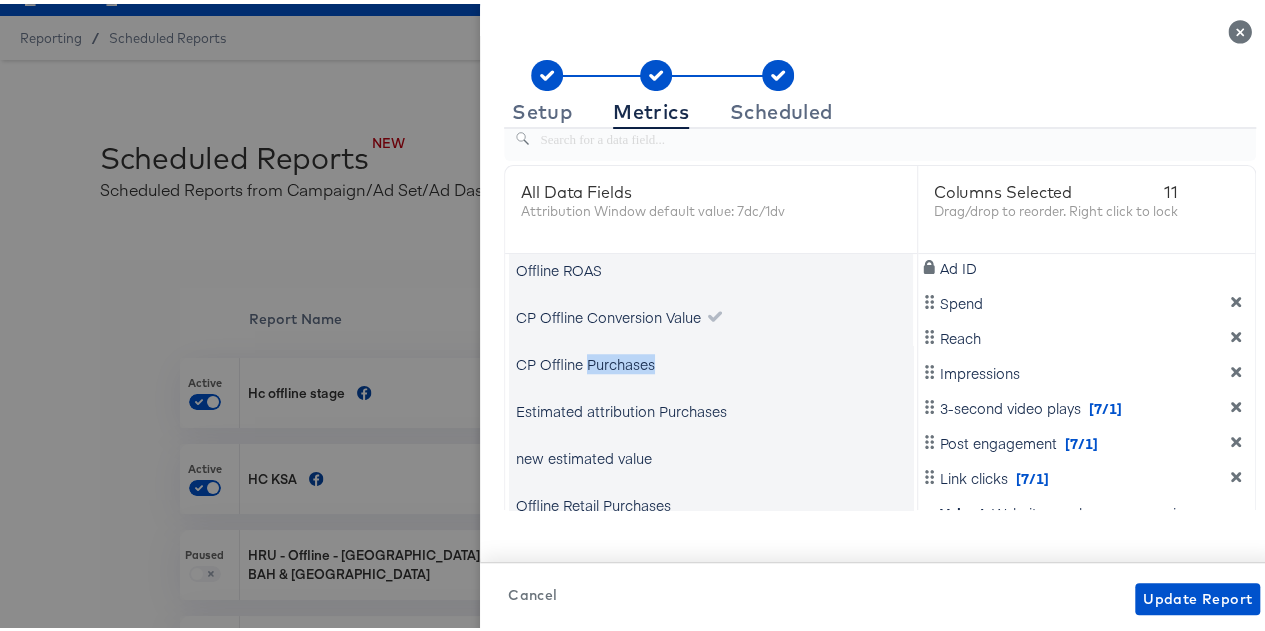 click on "CP Offline Purchases" at bounding box center (585, 360) 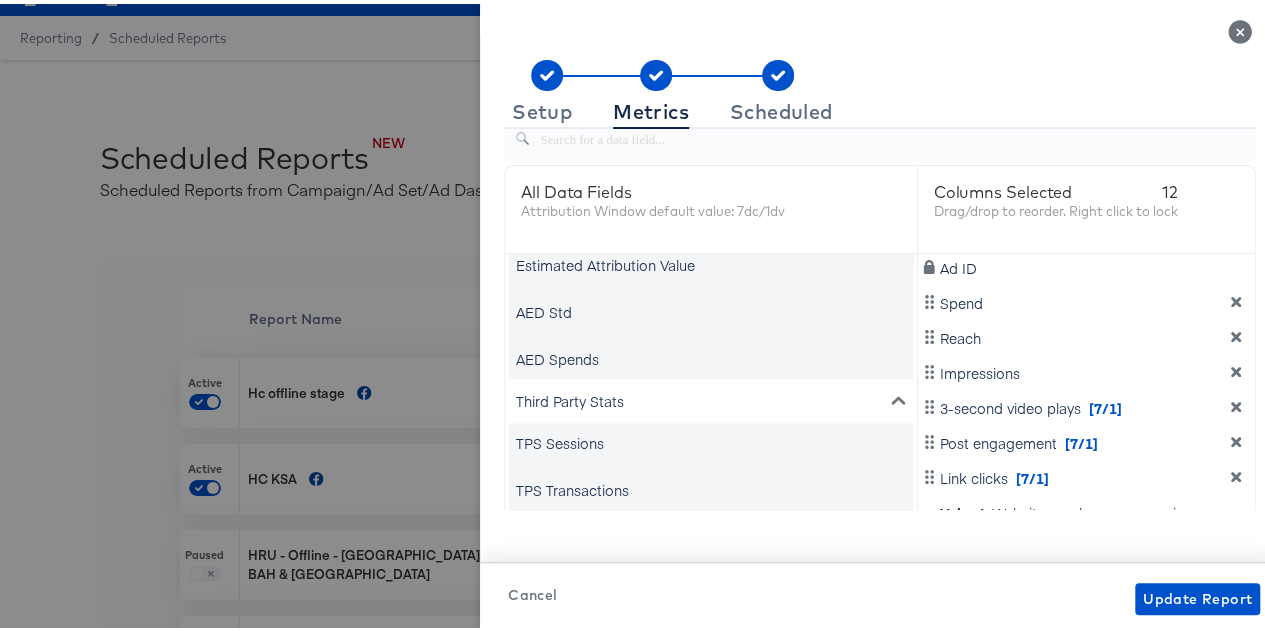 scroll, scrollTop: 1264, scrollLeft: 0, axis: vertical 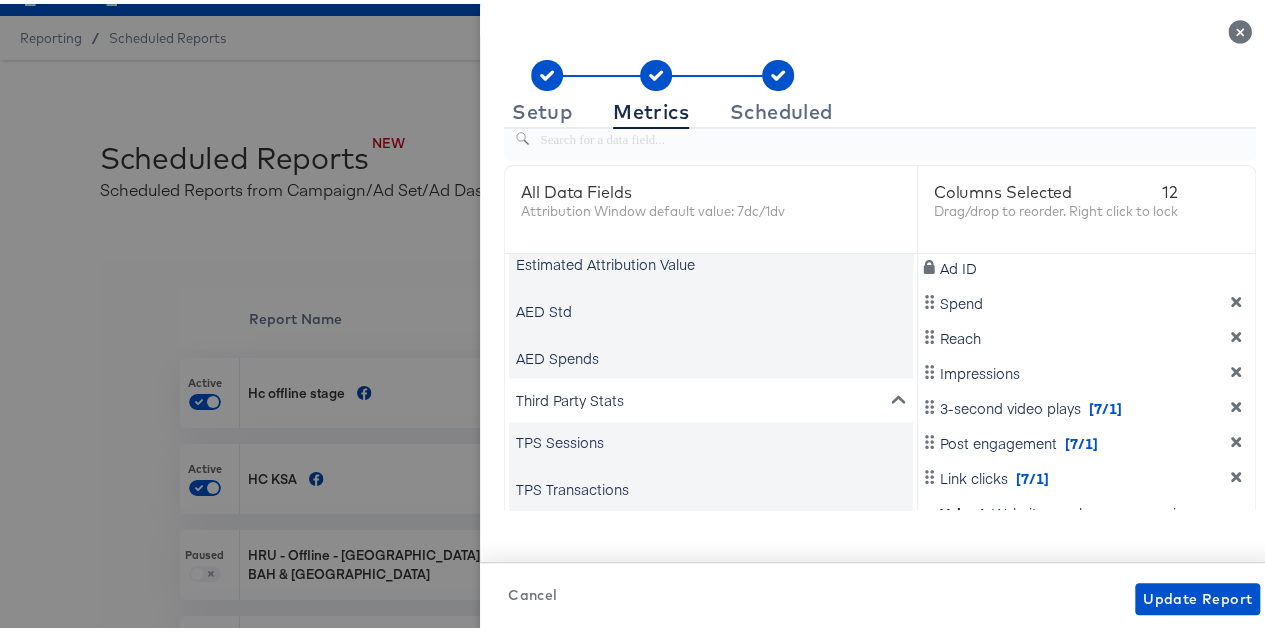click on "AED Spends" at bounding box center (557, 354) 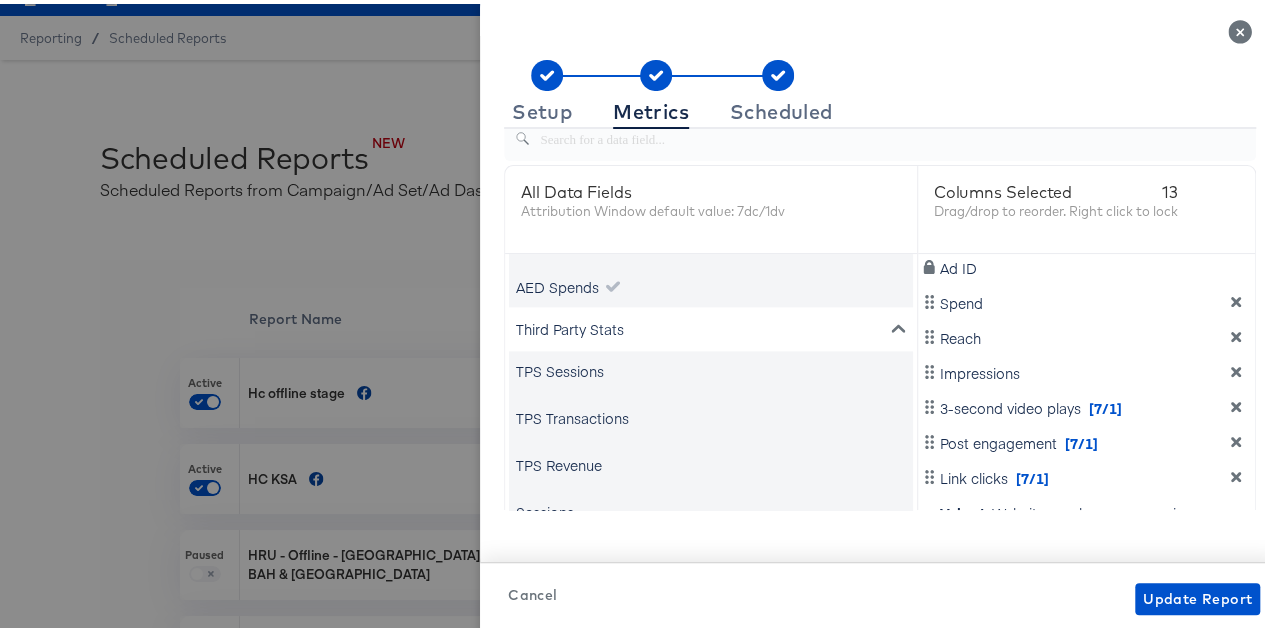 scroll, scrollTop: 1376, scrollLeft: 0, axis: vertical 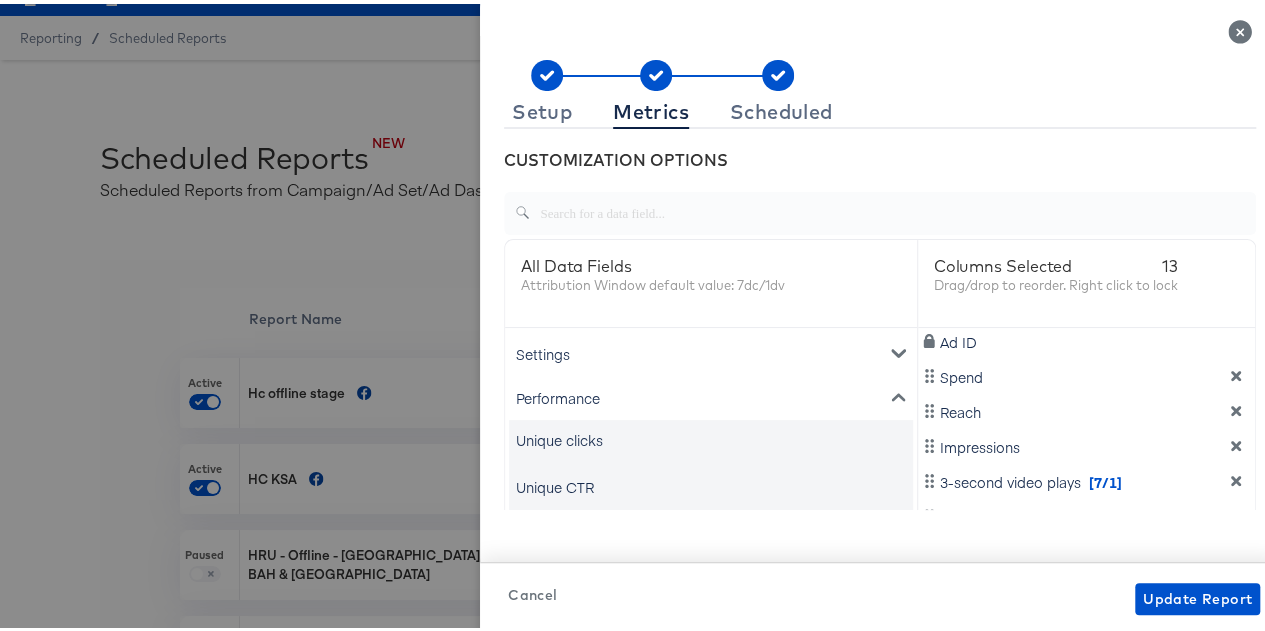 click on "Settings" at bounding box center (711, 350) 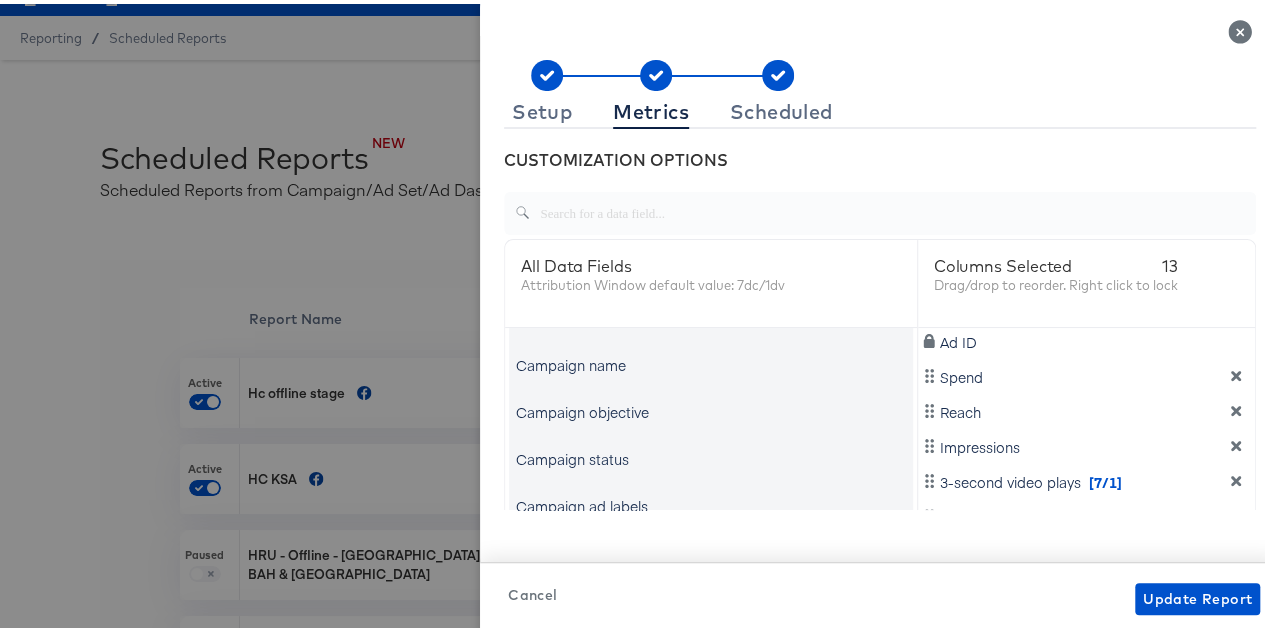 scroll, scrollTop: 364, scrollLeft: 0, axis: vertical 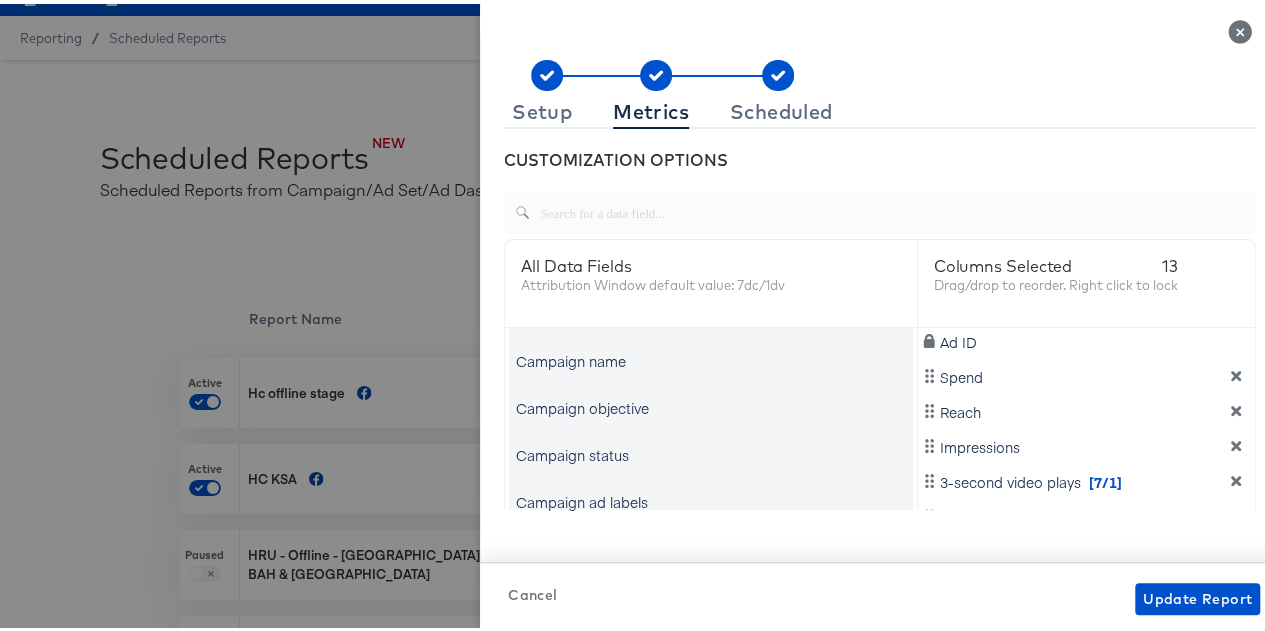 click on "Campaign name" at bounding box center [571, 357] 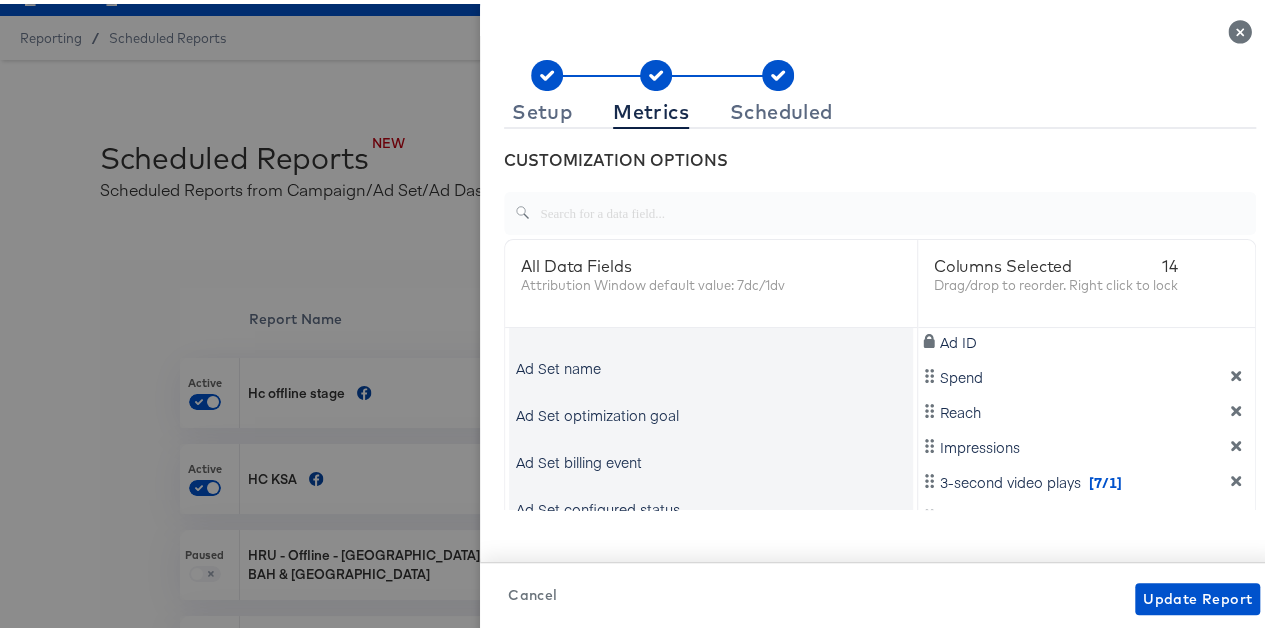 scroll, scrollTop: 597, scrollLeft: 0, axis: vertical 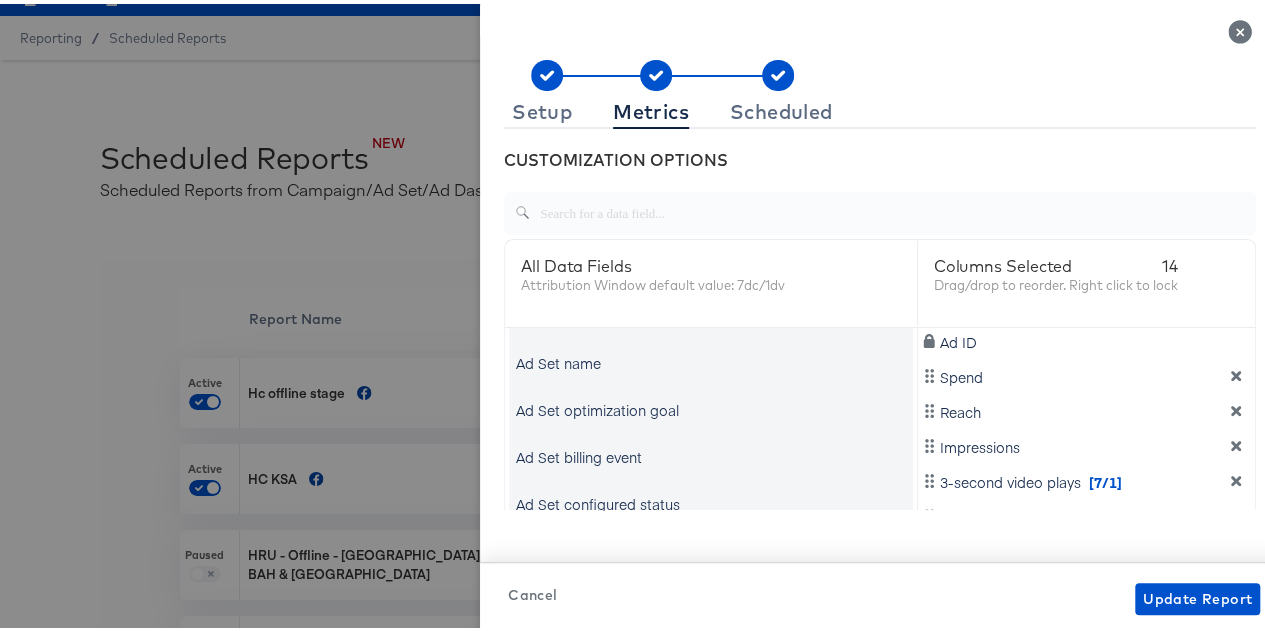 click on "Ad Set name" at bounding box center (558, 359) 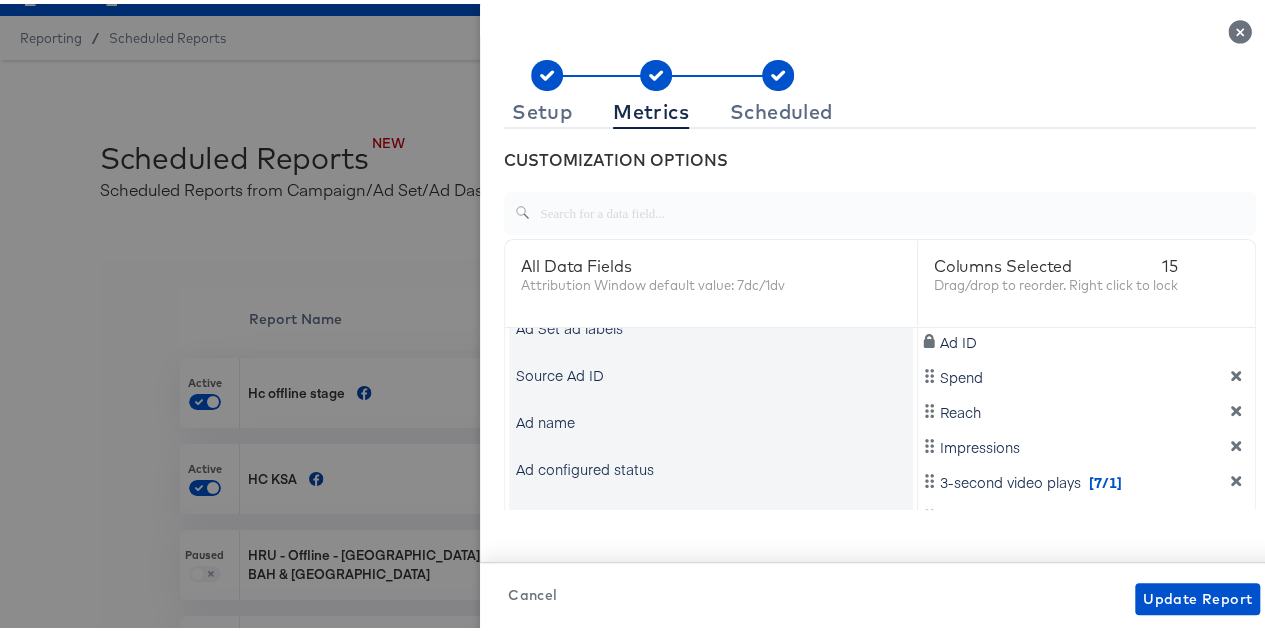 scroll, scrollTop: 1009, scrollLeft: 0, axis: vertical 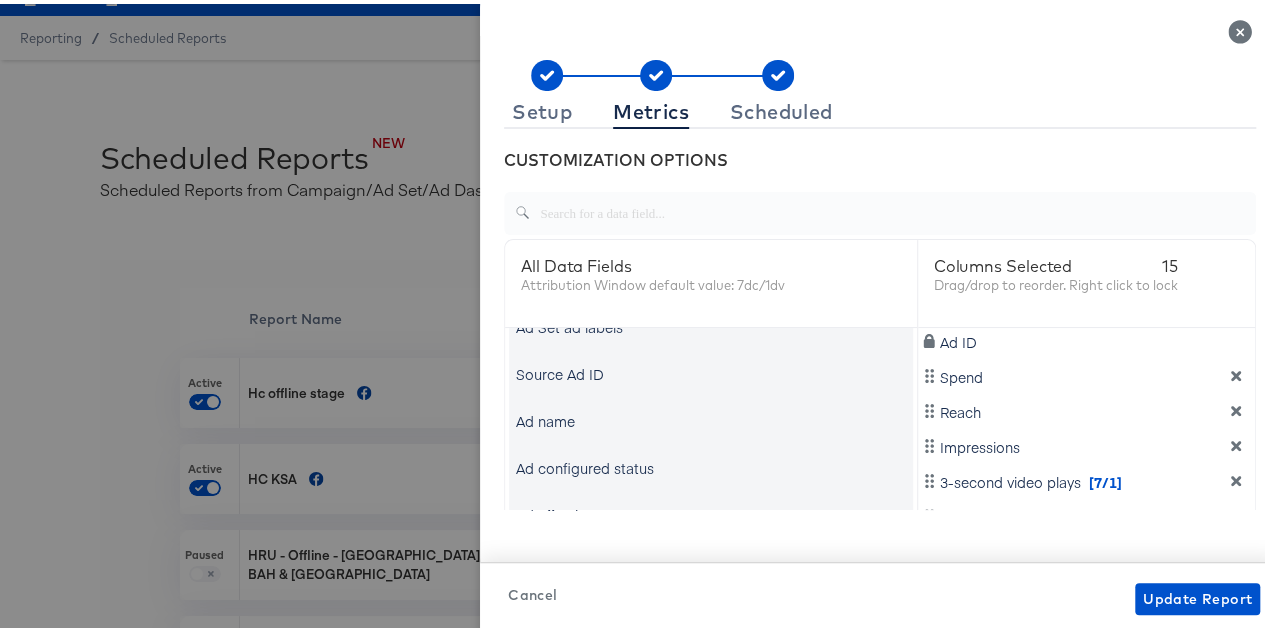 click on "Ad name" at bounding box center [711, 417] 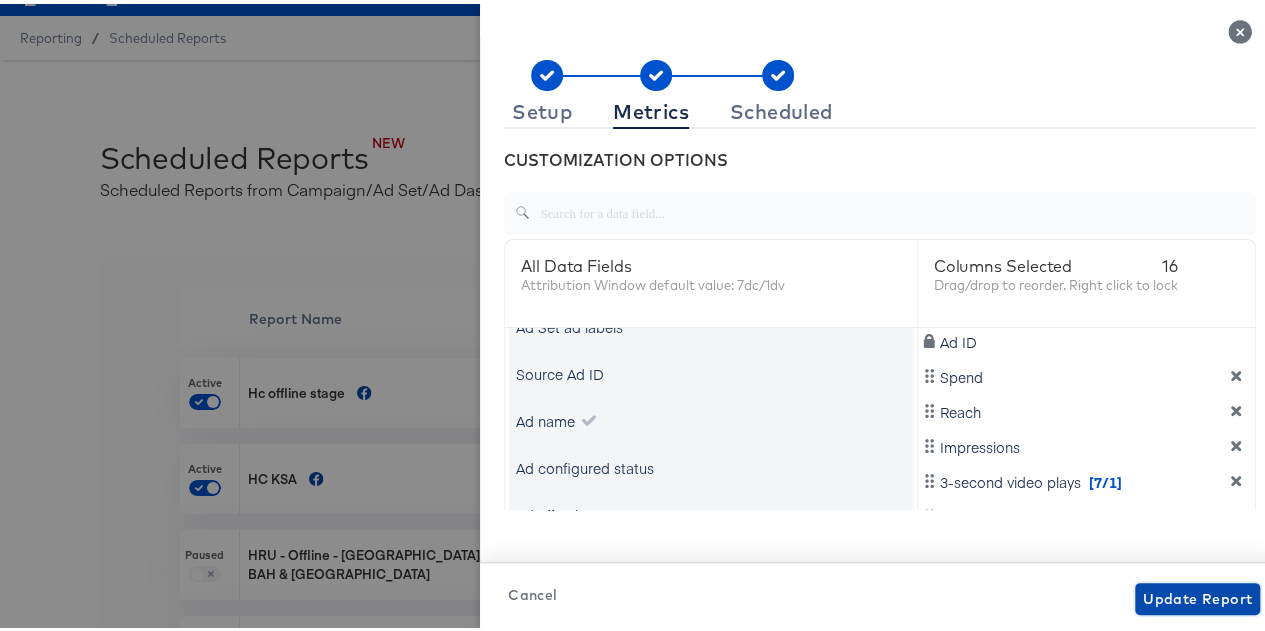click on "Update Report" at bounding box center [1197, 595] 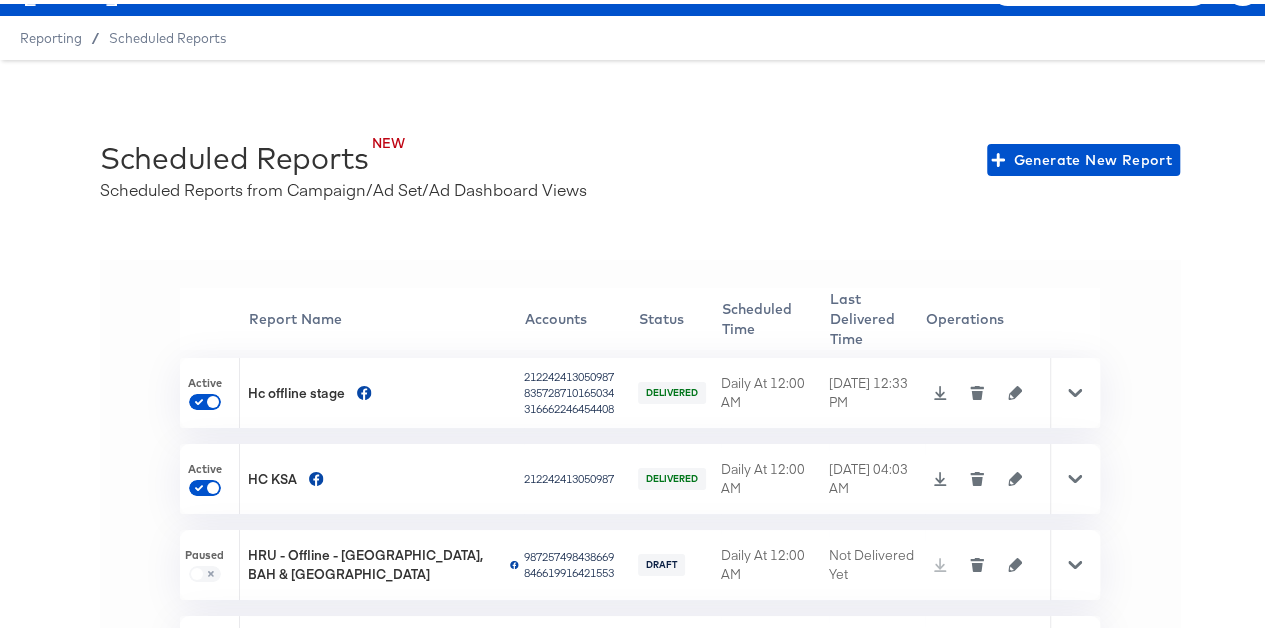 click on "[DATE] 12:33 PM" at bounding box center (877, 389) 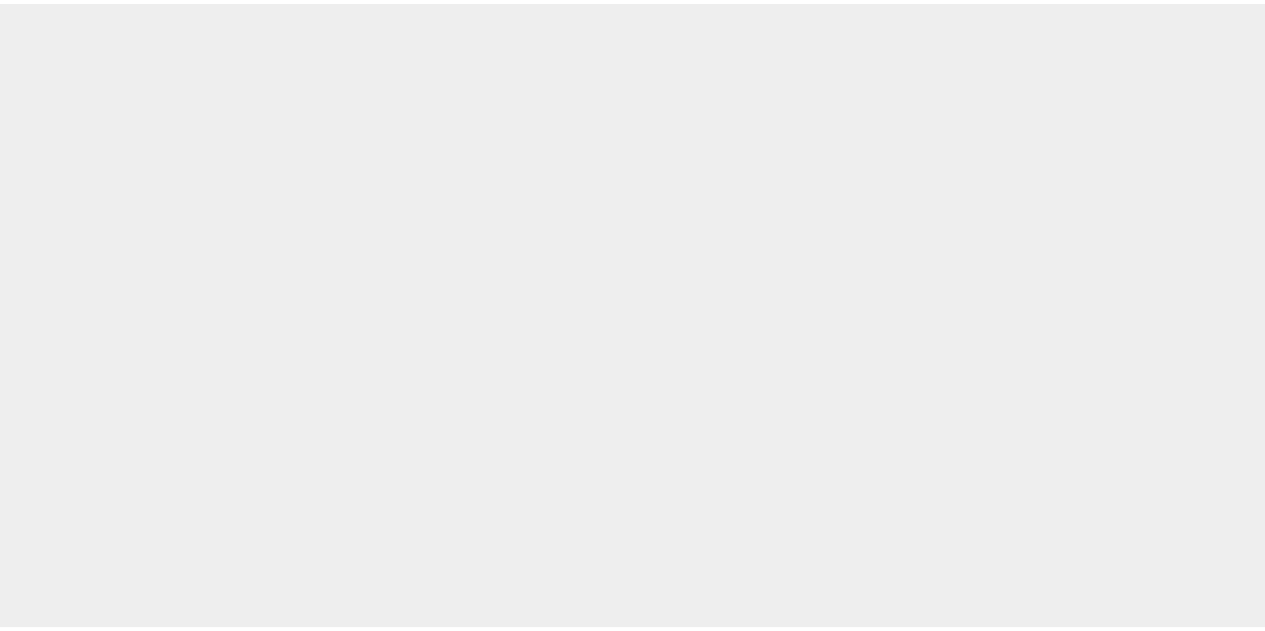scroll, scrollTop: 44, scrollLeft: 0, axis: vertical 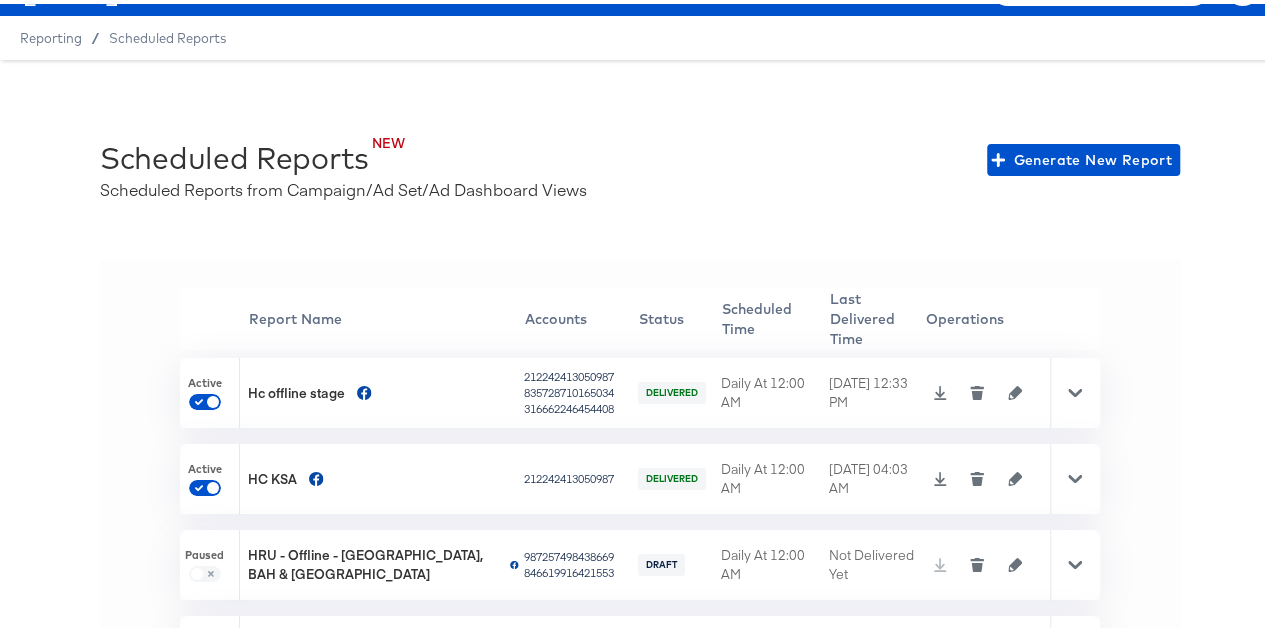 click 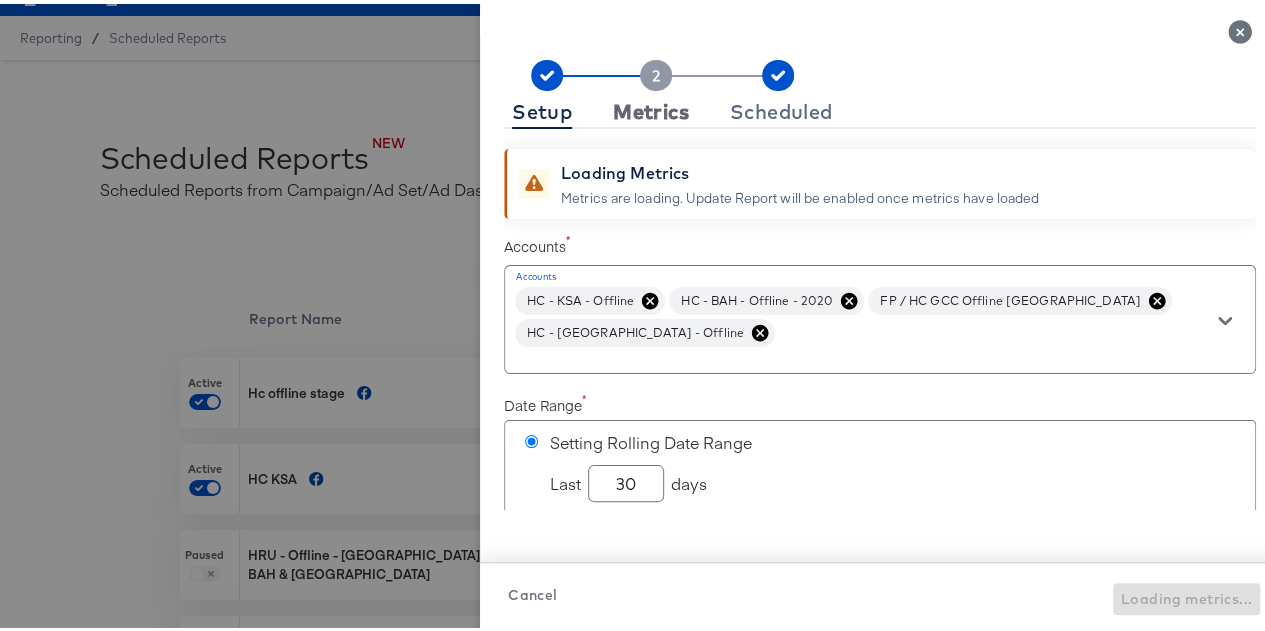 checkbox on "true" 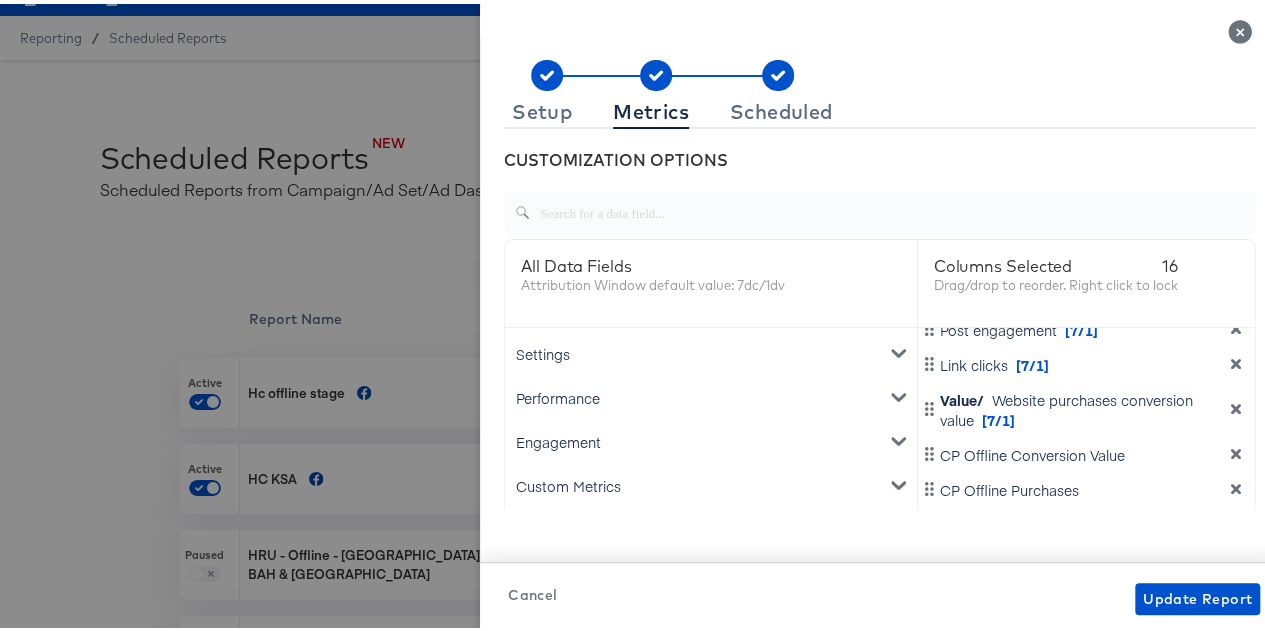 scroll, scrollTop: 194, scrollLeft: 0, axis: vertical 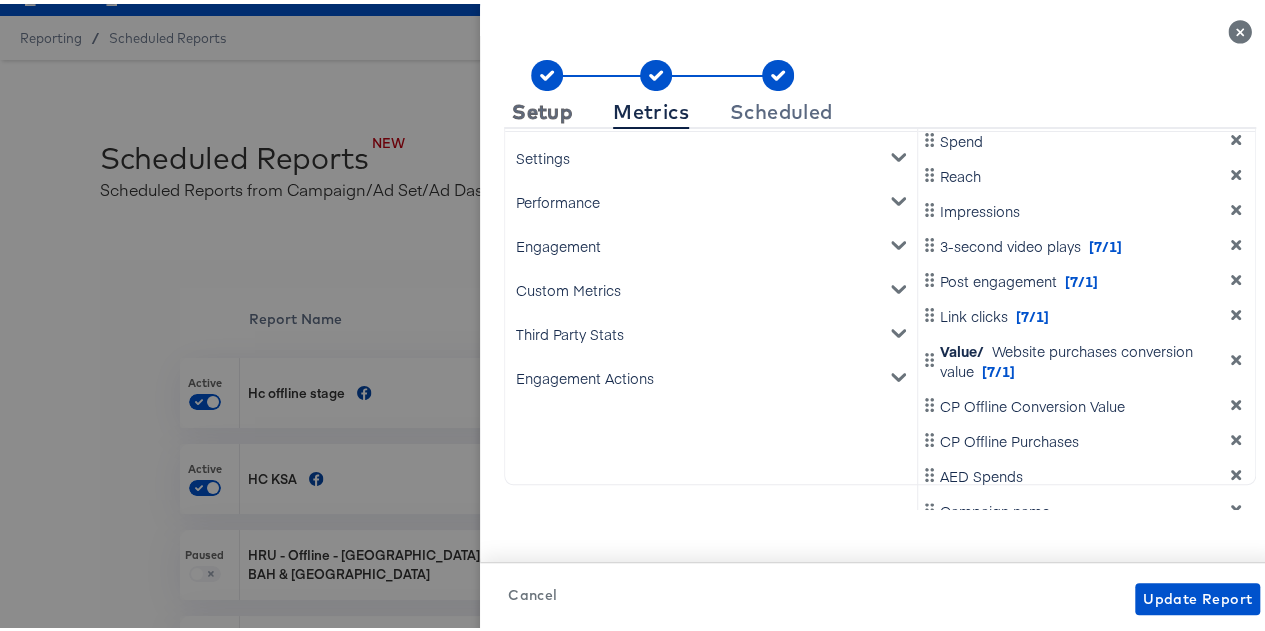 click on "Setup" at bounding box center (542, 108) 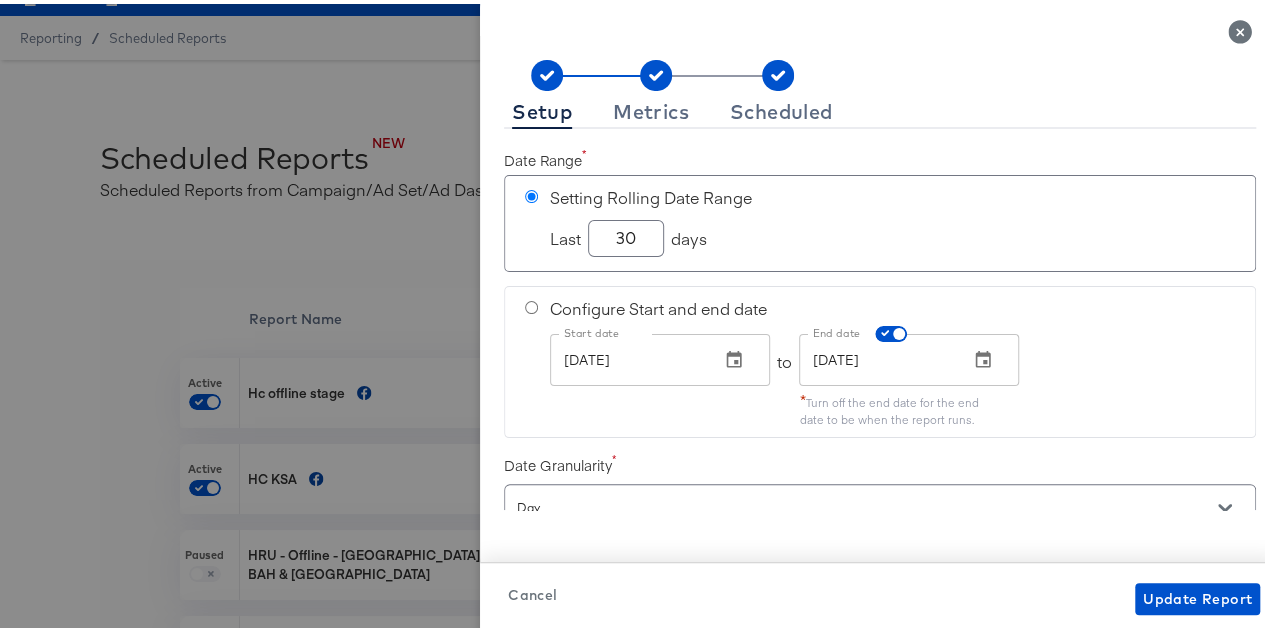 scroll, scrollTop: 0, scrollLeft: 0, axis: both 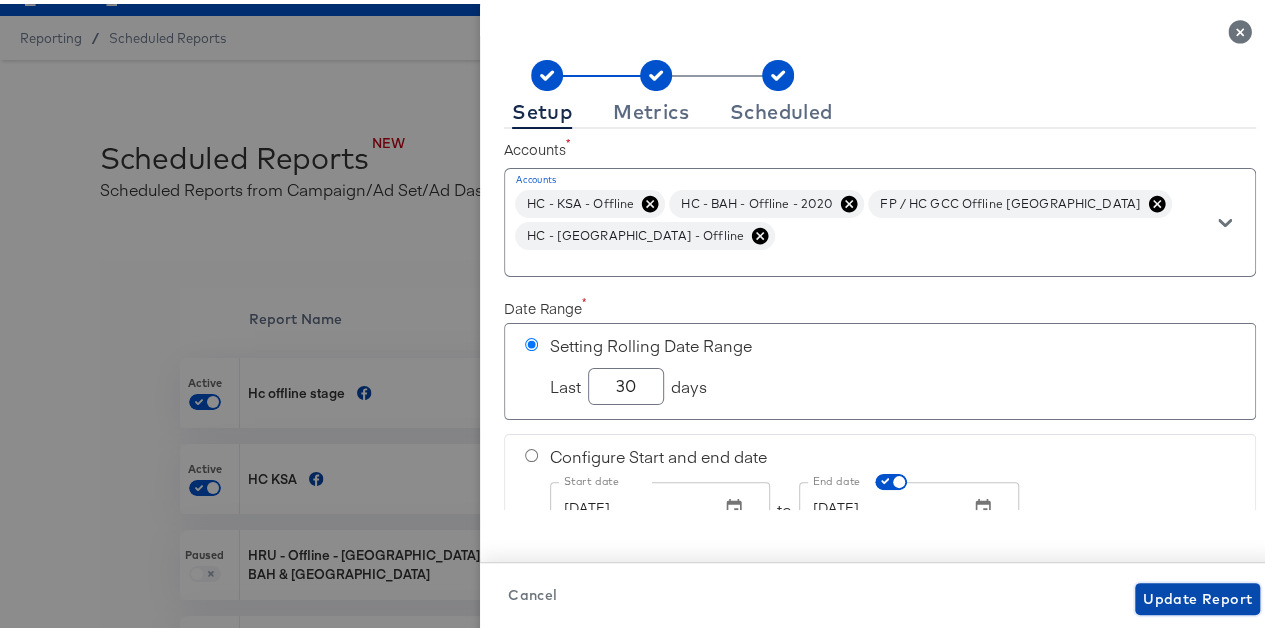 click on "Update Report" at bounding box center (1197, 595) 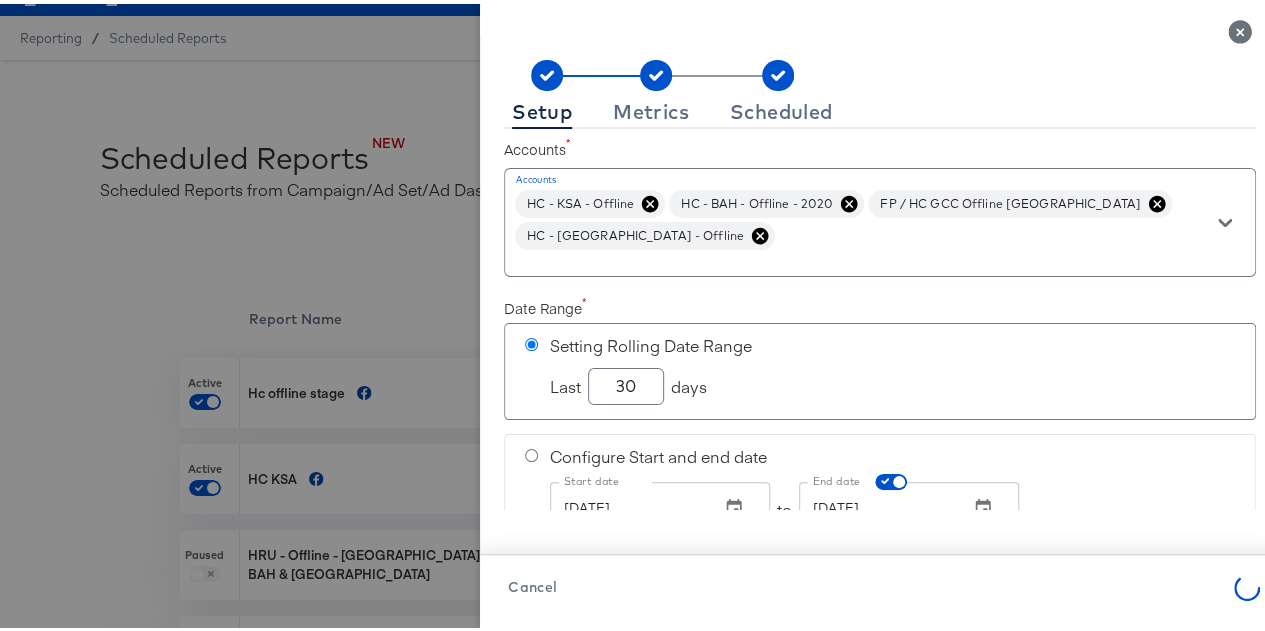 checkbox on "true" 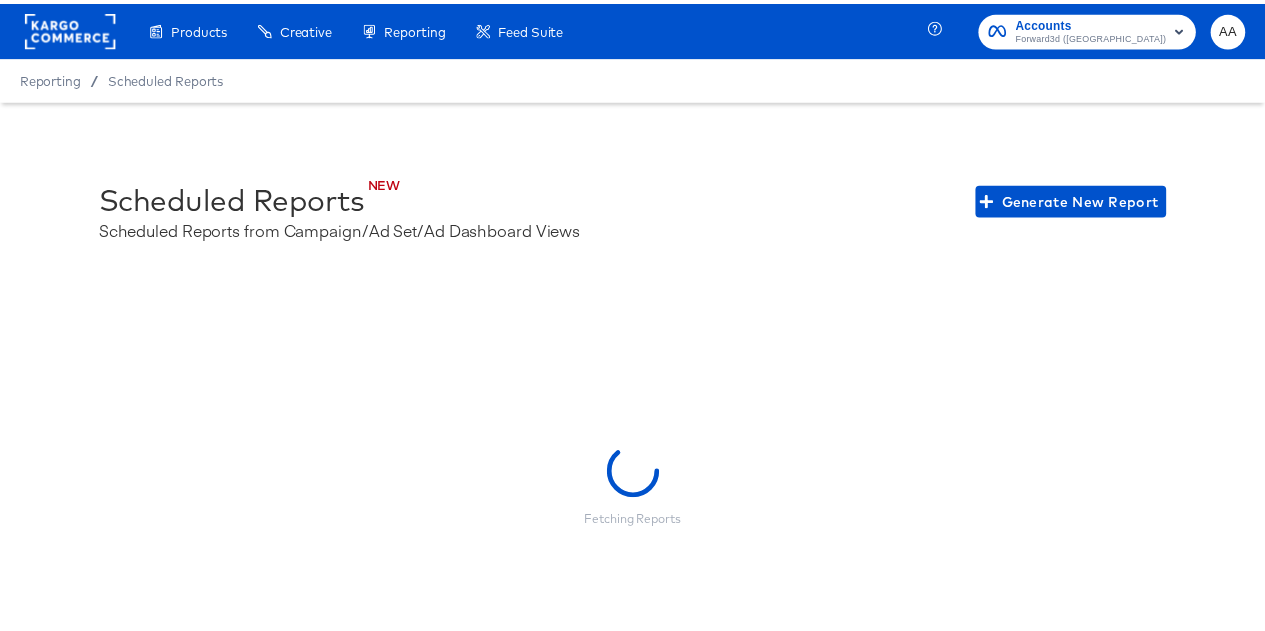 scroll, scrollTop: 44, scrollLeft: 0, axis: vertical 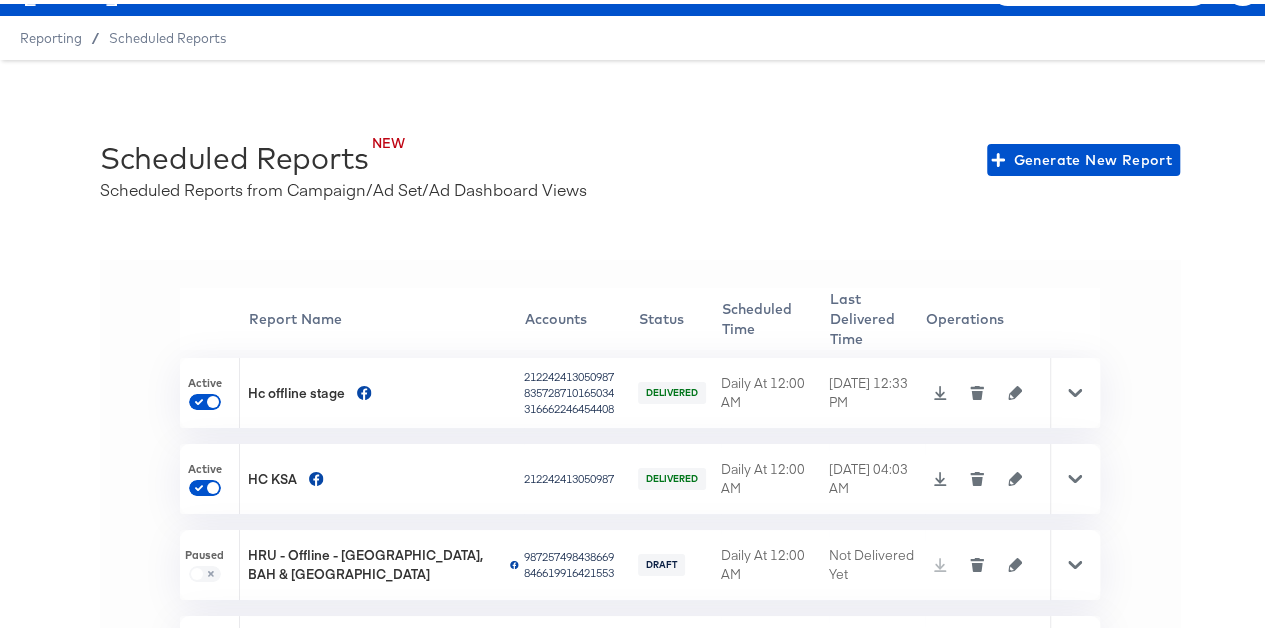 click at bounding box center [1075, 389] 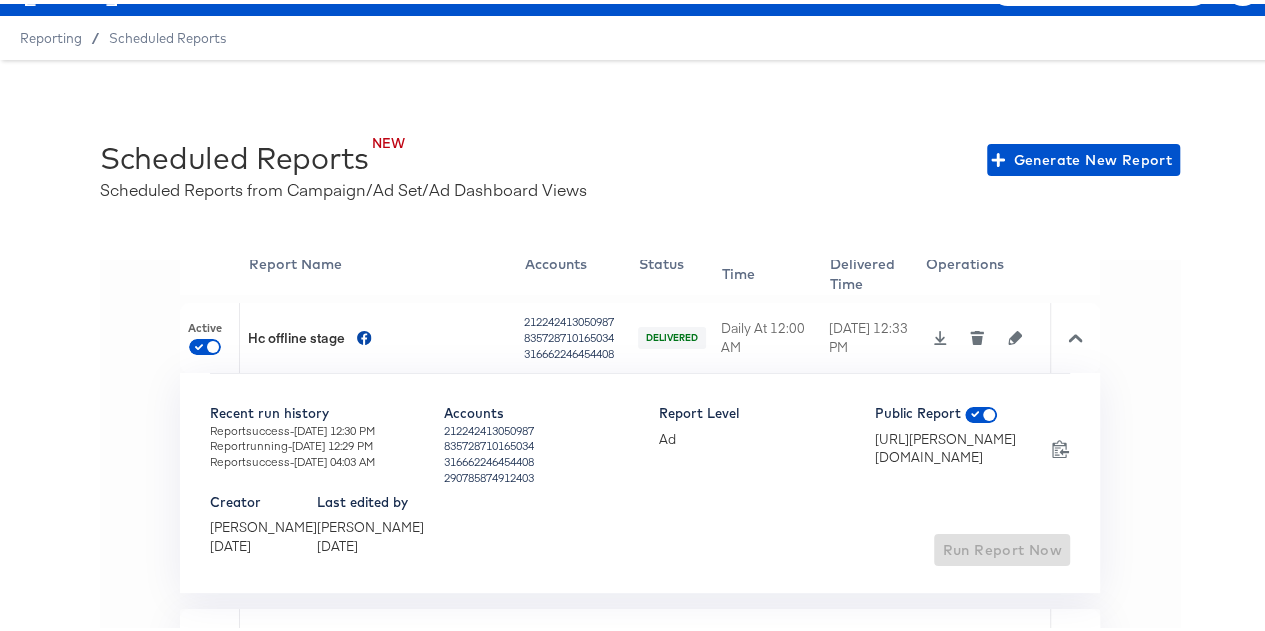 scroll, scrollTop: 52, scrollLeft: 0, axis: vertical 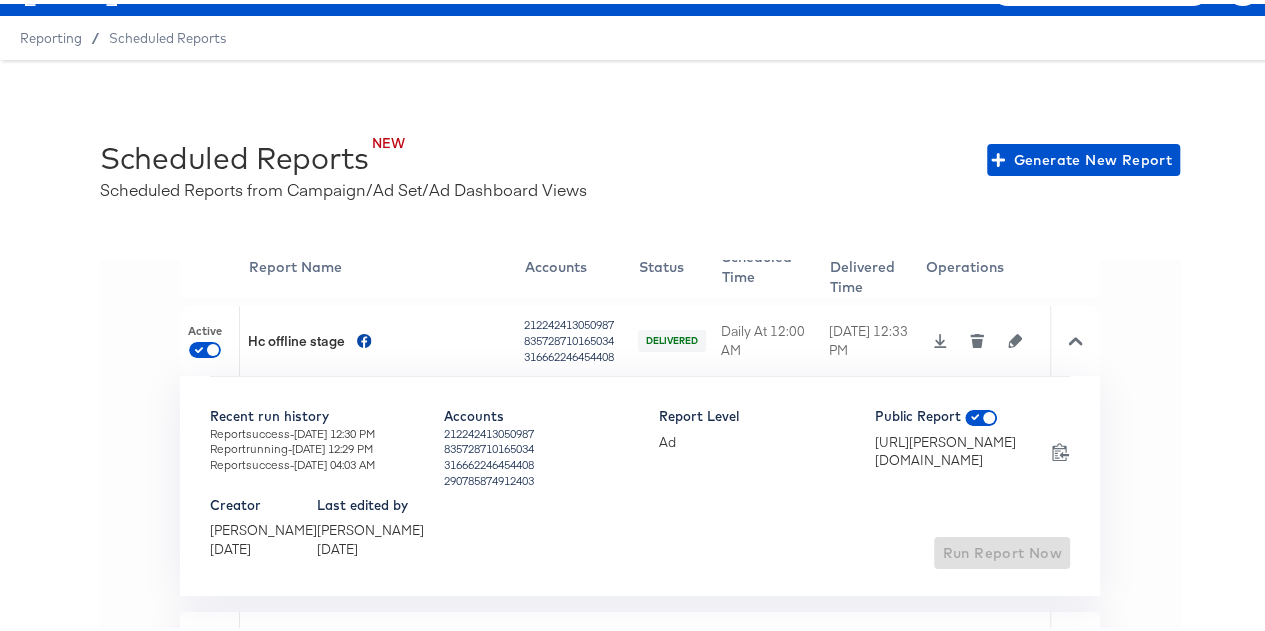 click 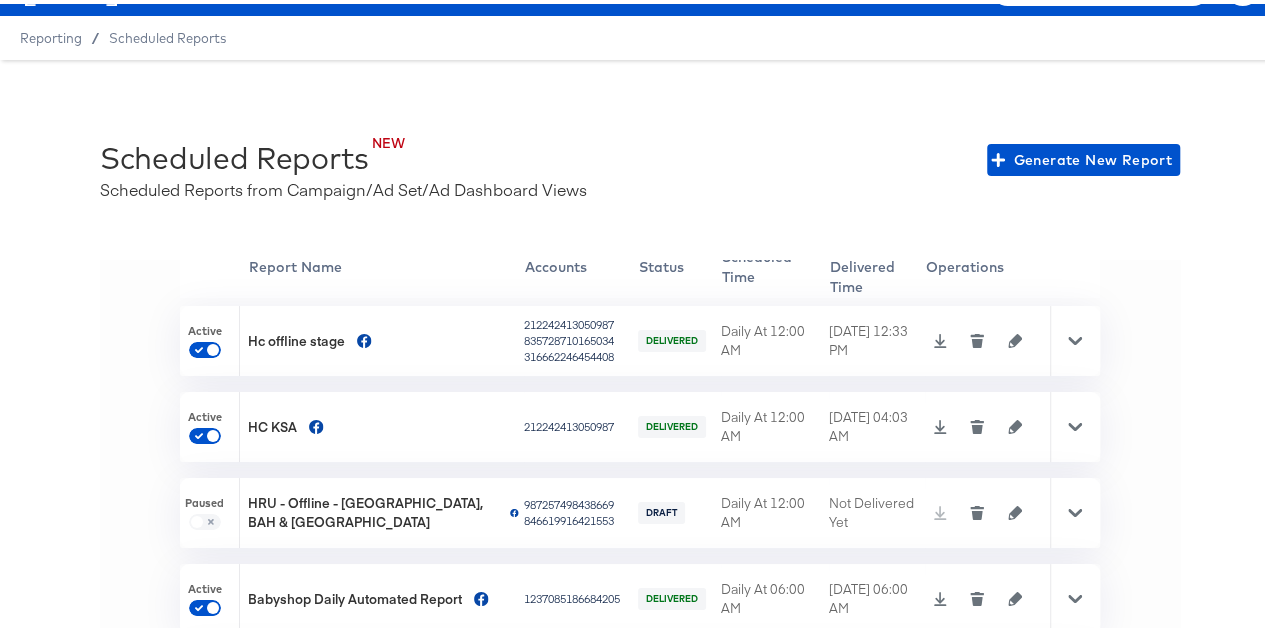 scroll, scrollTop: 0, scrollLeft: 0, axis: both 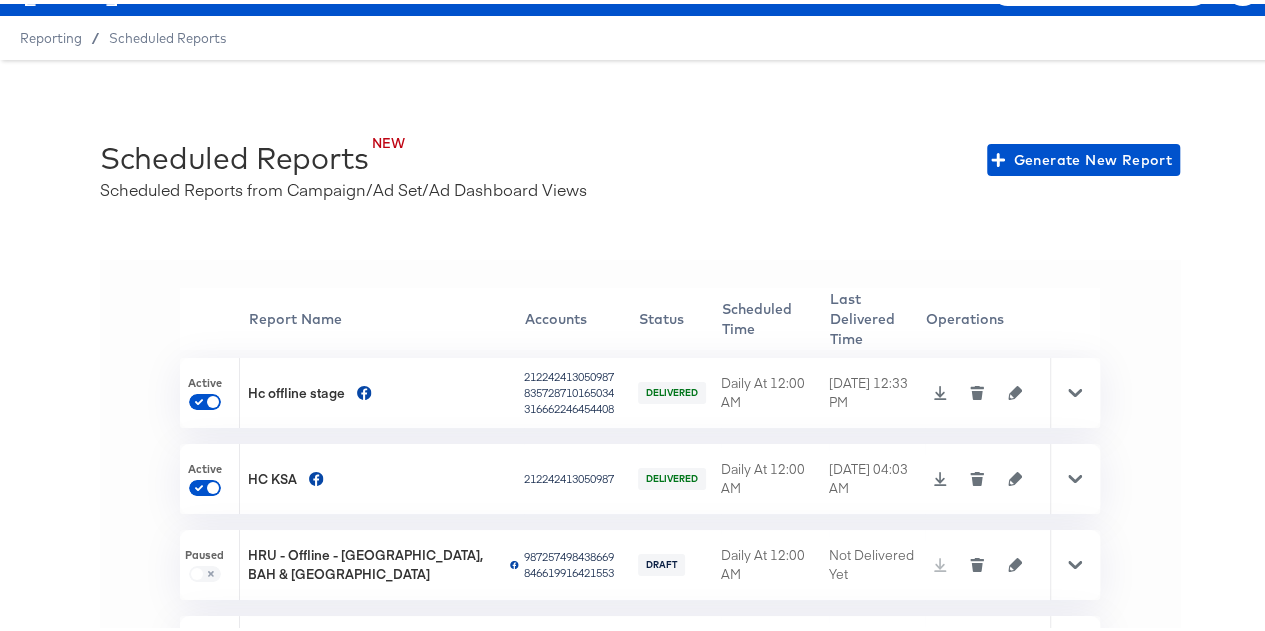 click 